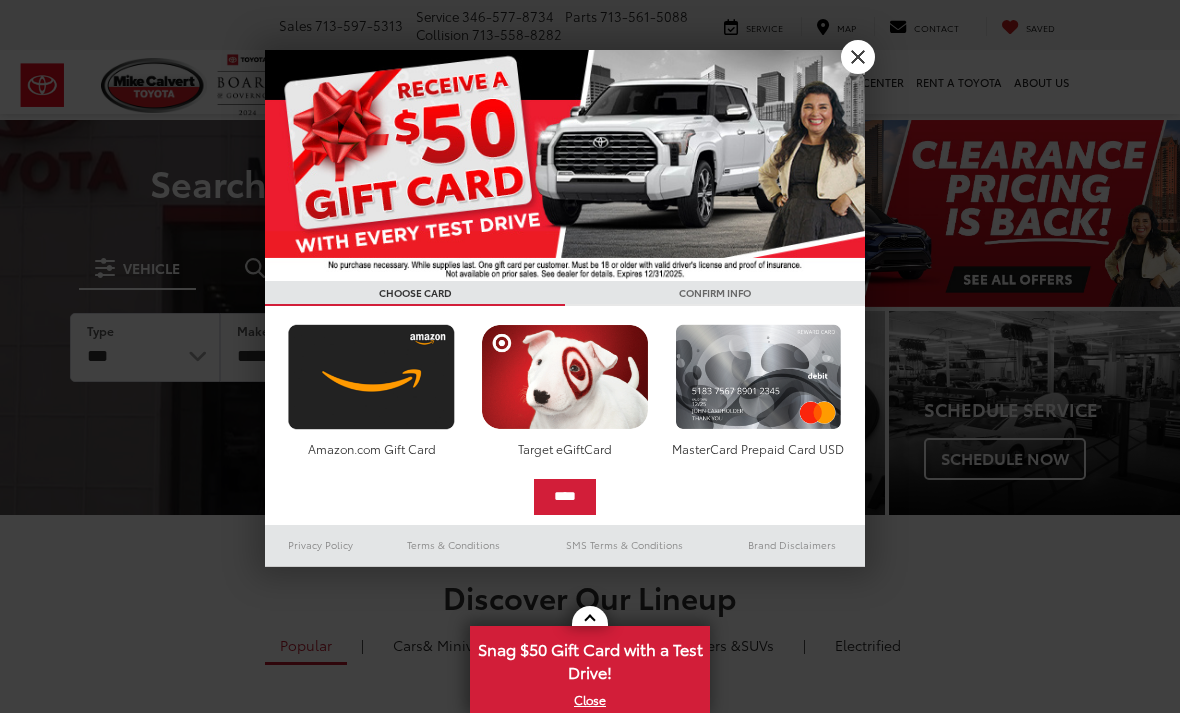 scroll, scrollTop: 0, scrollLeft: 0, axis: both 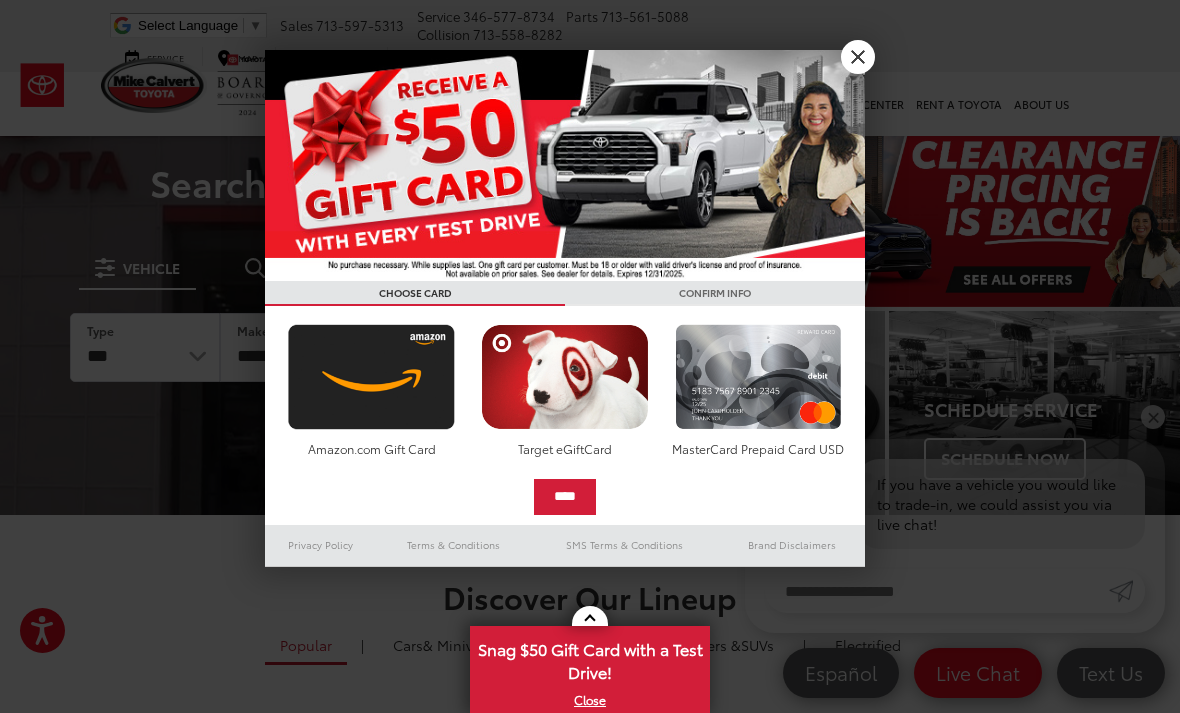 click on "X" at bounding box center (858, 57) 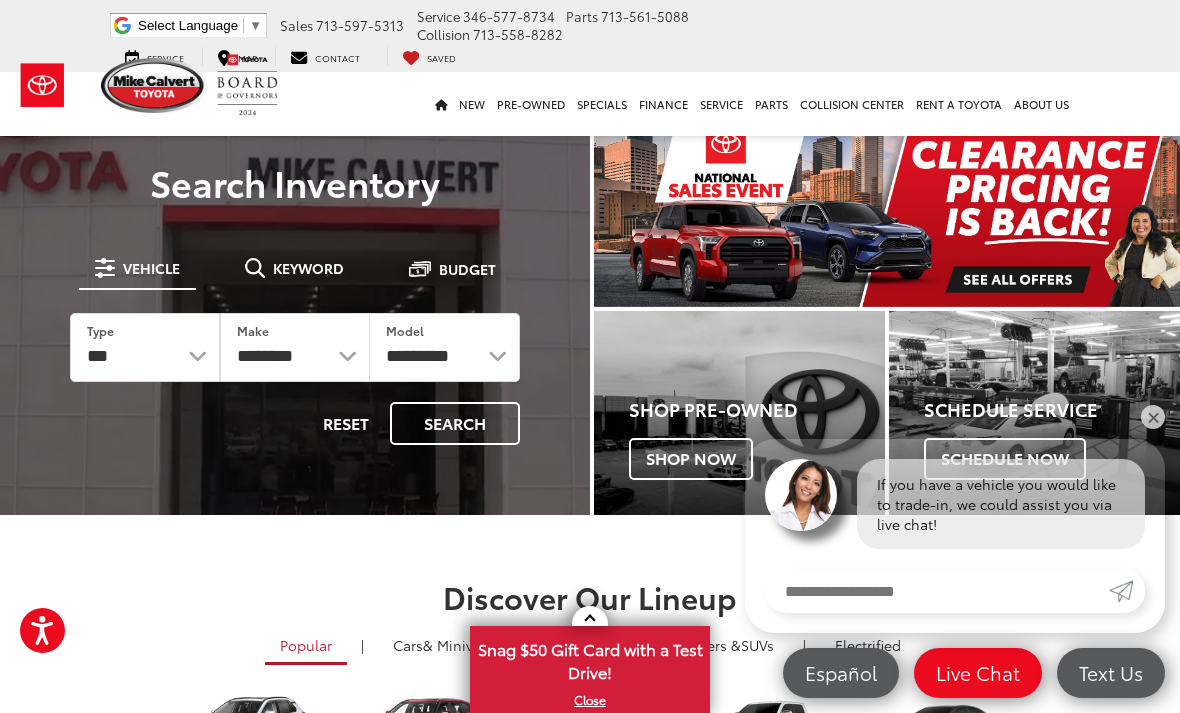 scroll, scrollTop: 0, scrollLeft: 0, axis: both 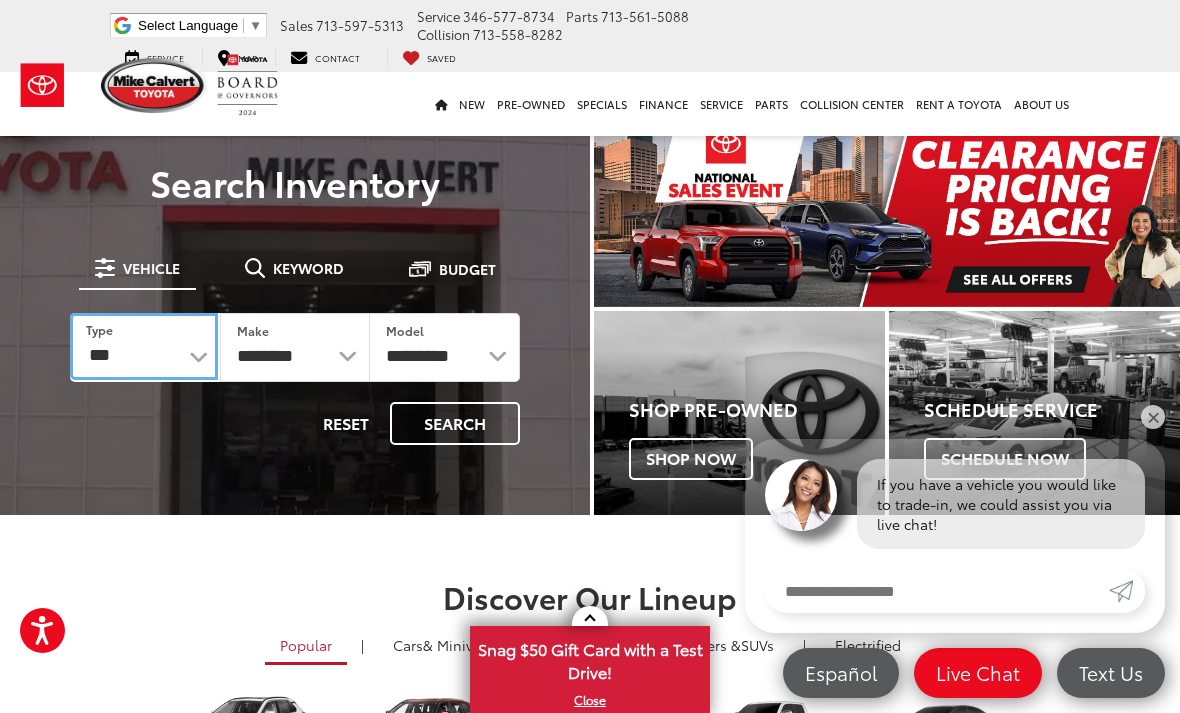click on "***
***
****
*********" at bounding box center [144, 346] 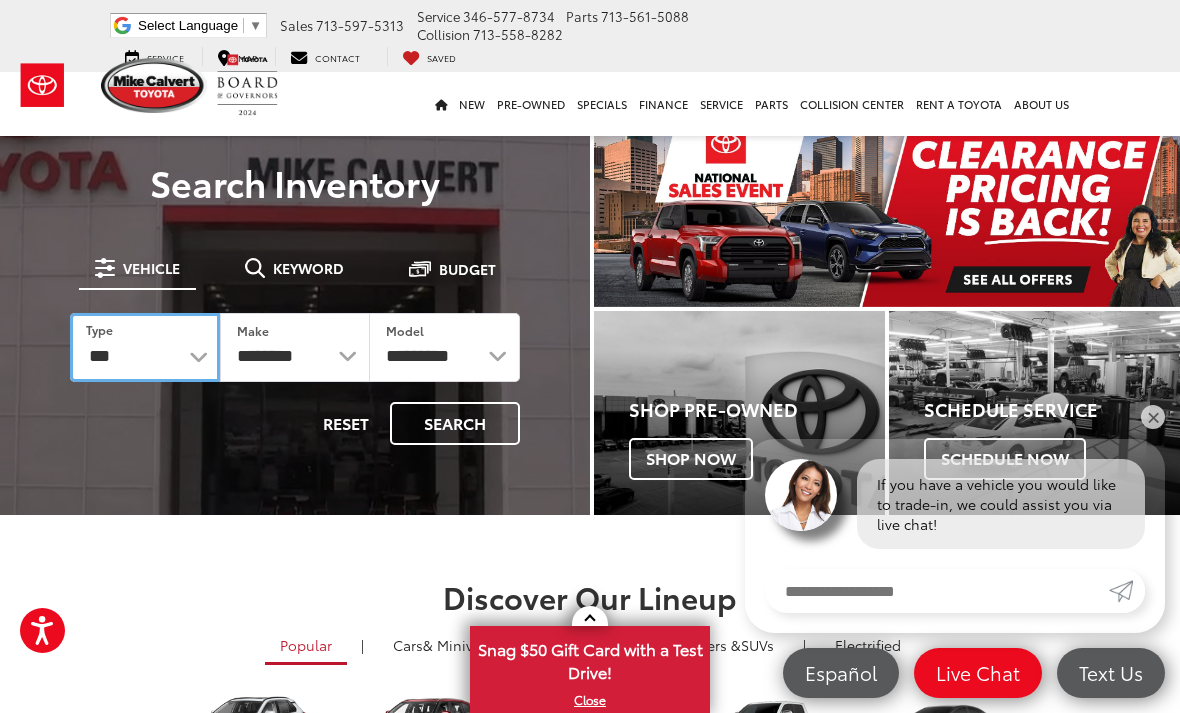 select on "********" 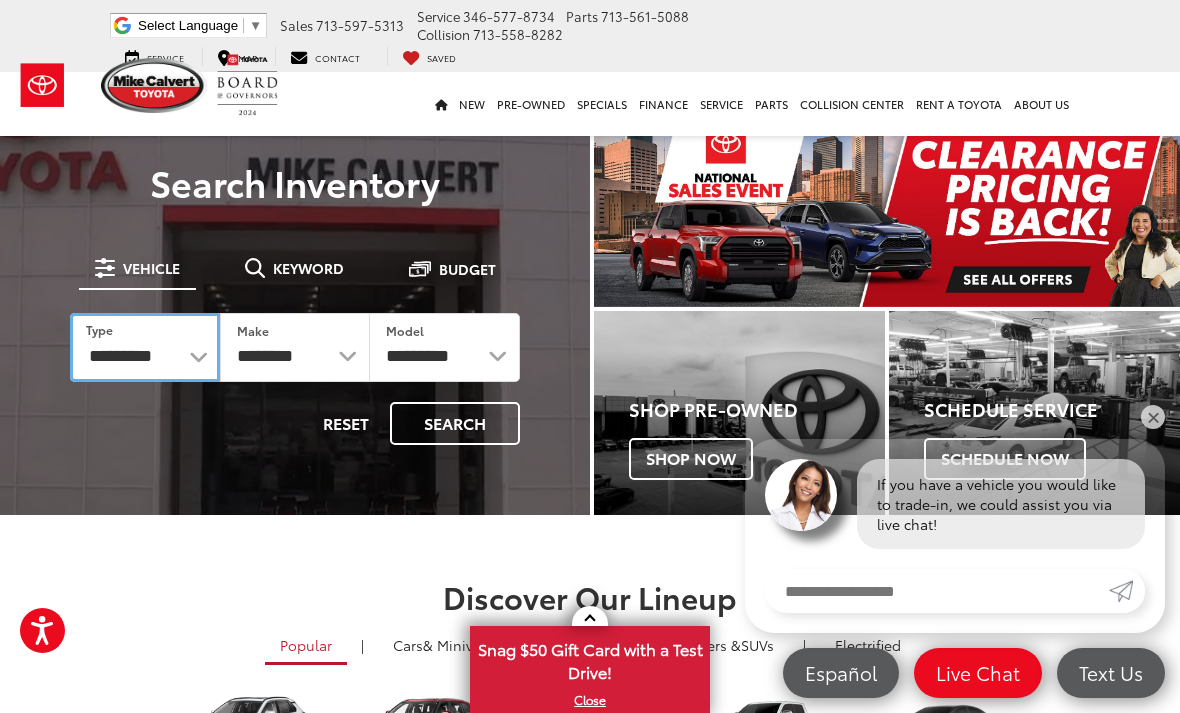 select on "******" 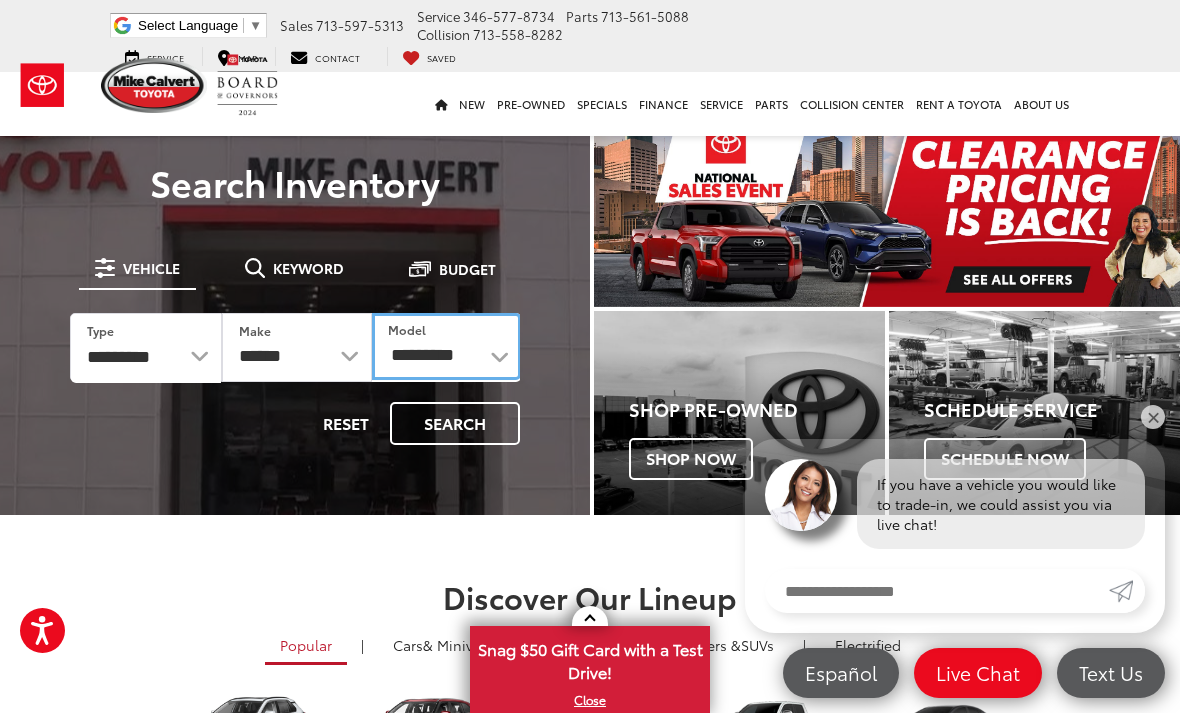 click on "**********" at bounding box center (446, 346) 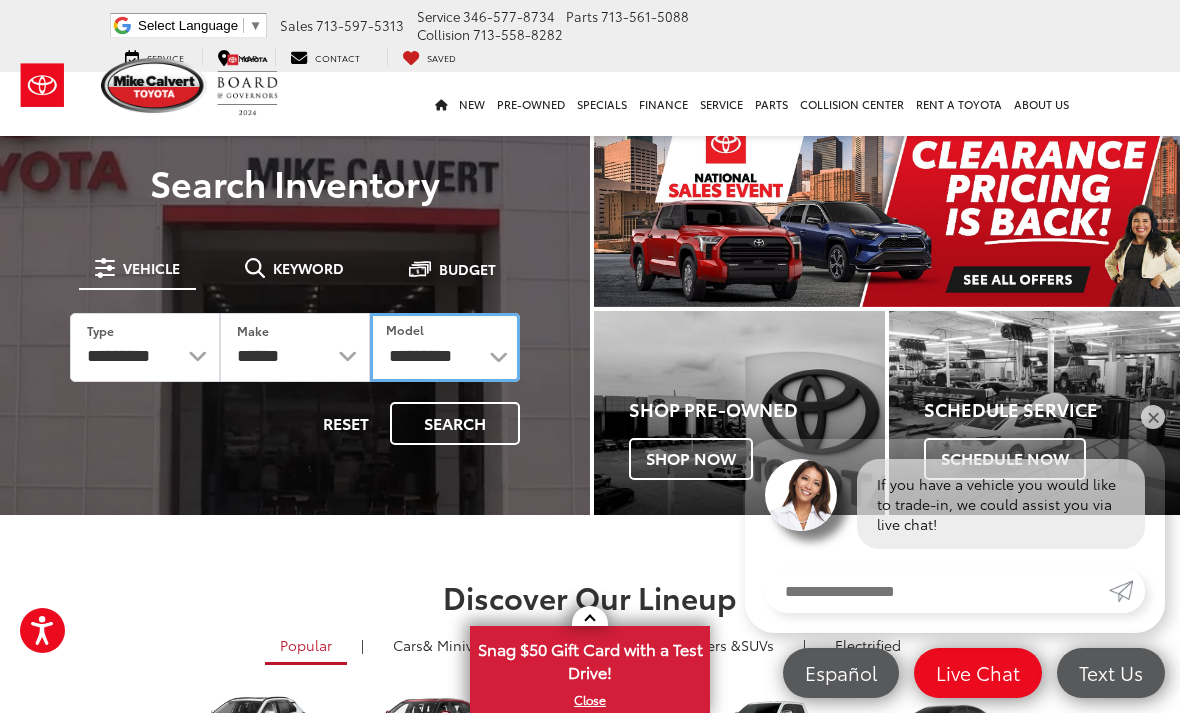 select on "*****" 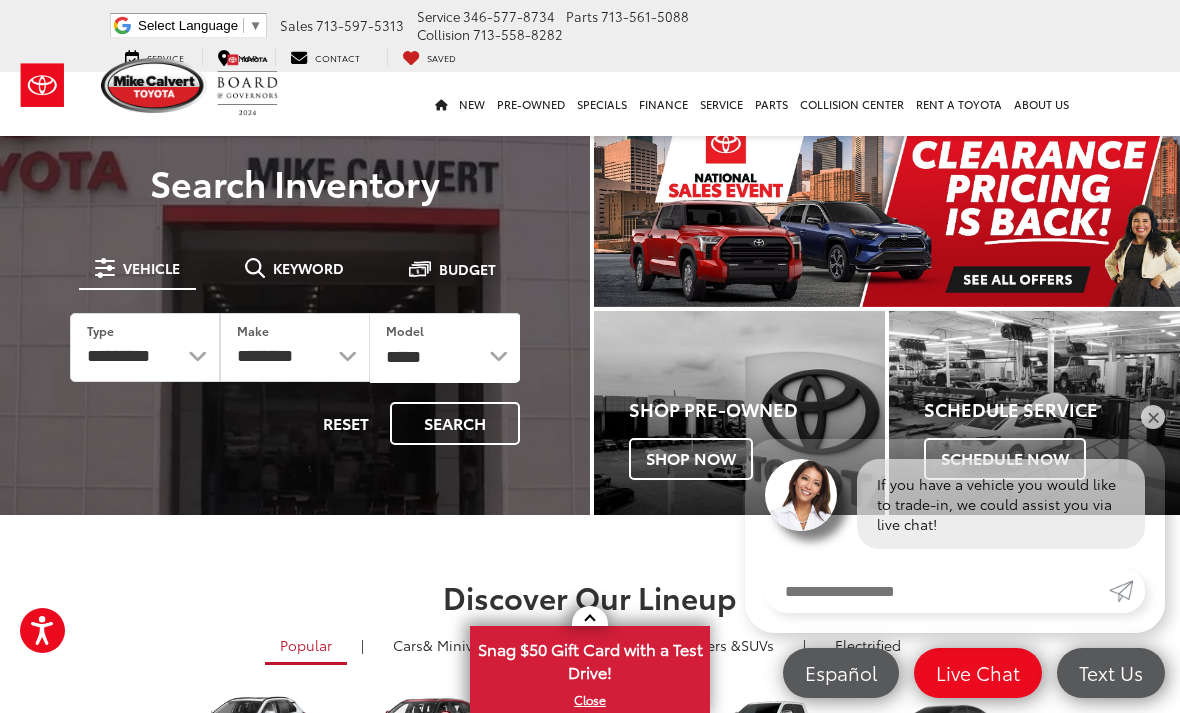 click on "Search" at bounding box center [455, 423] 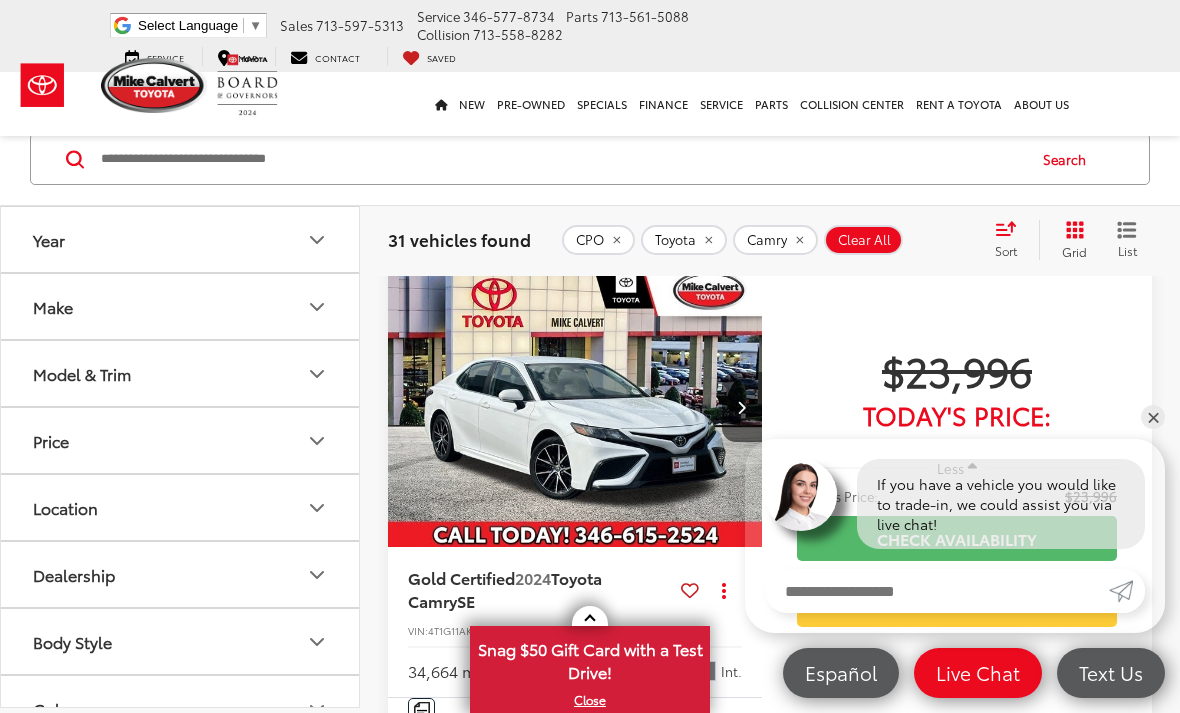 scroll, scrollTop: 80, scrollLeft: 0, axis: vertical 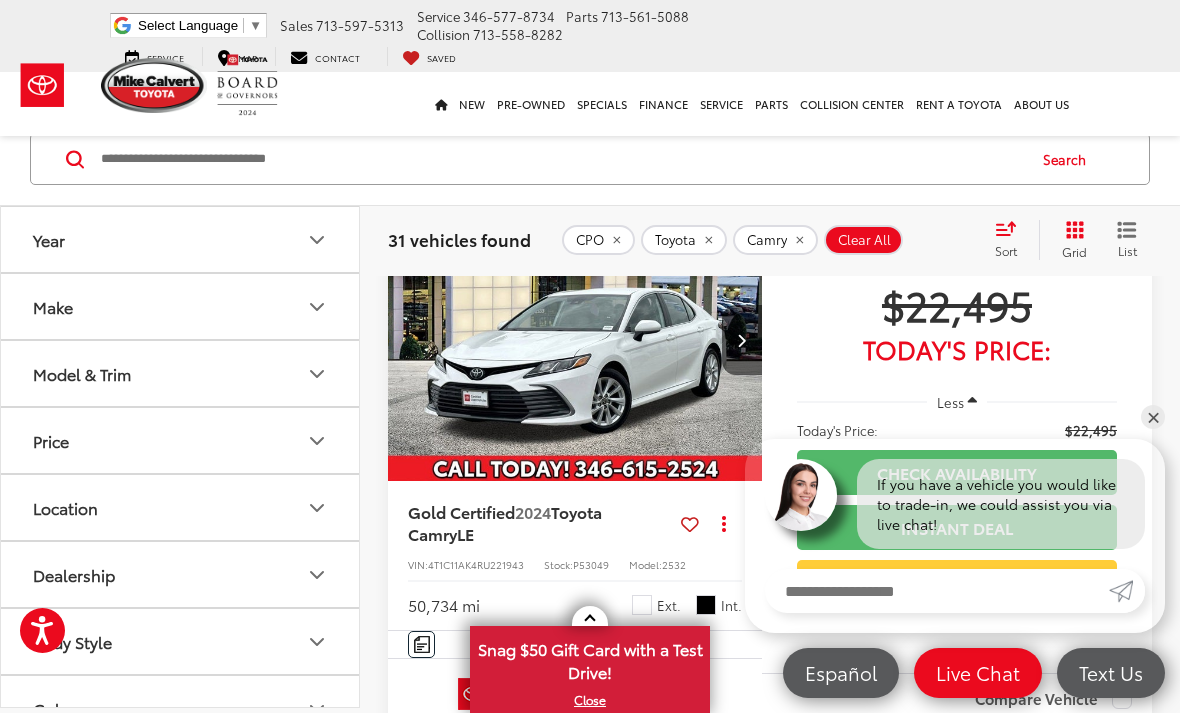 click at bounding box center (575, 341) 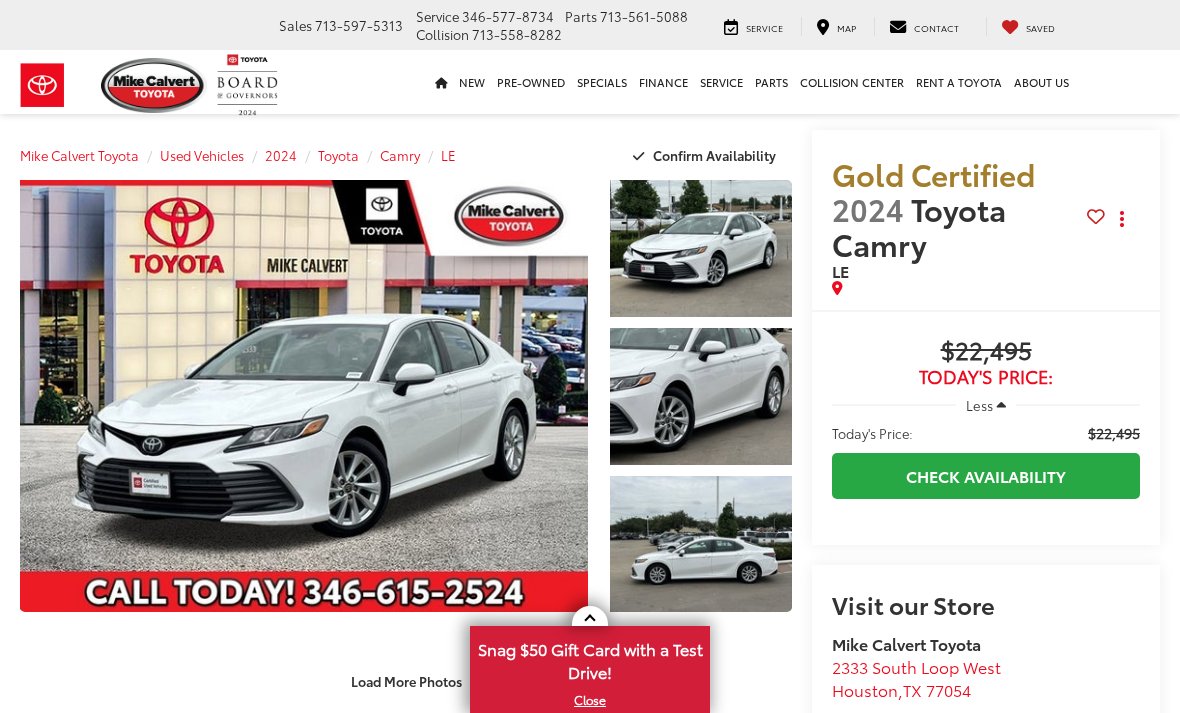 scroll, scrollTop: 0, scrollLeft: 0, axis: both 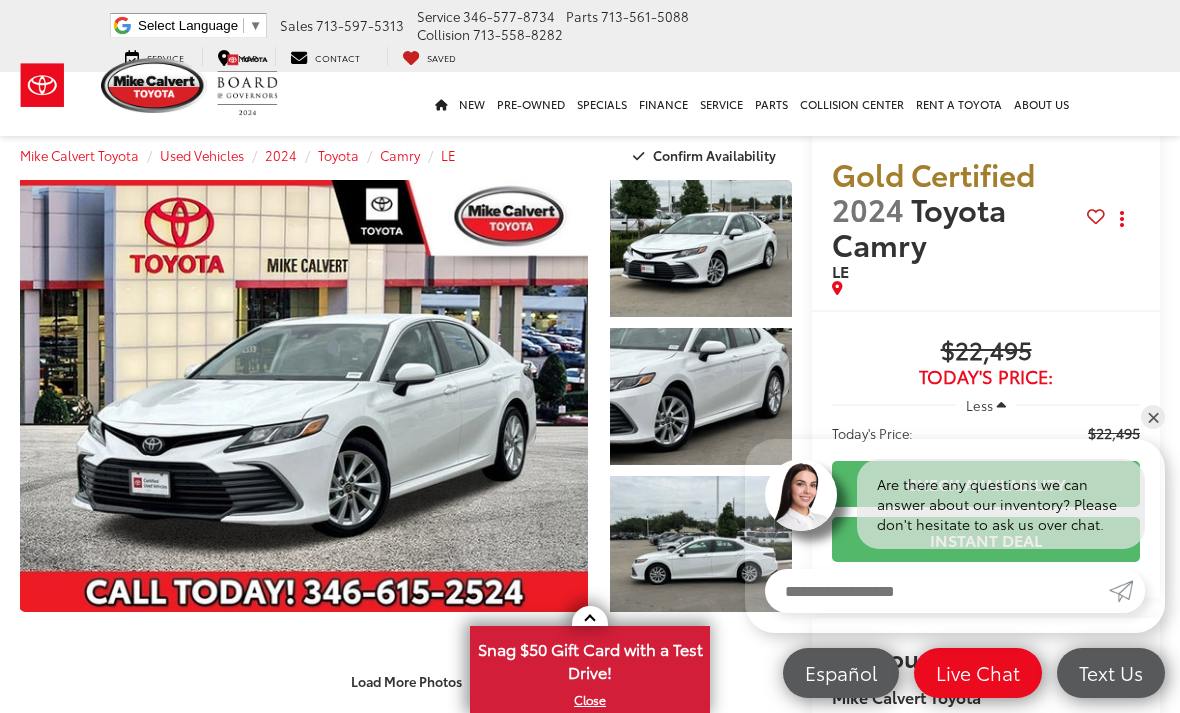 click at bounding box center (701, 248) 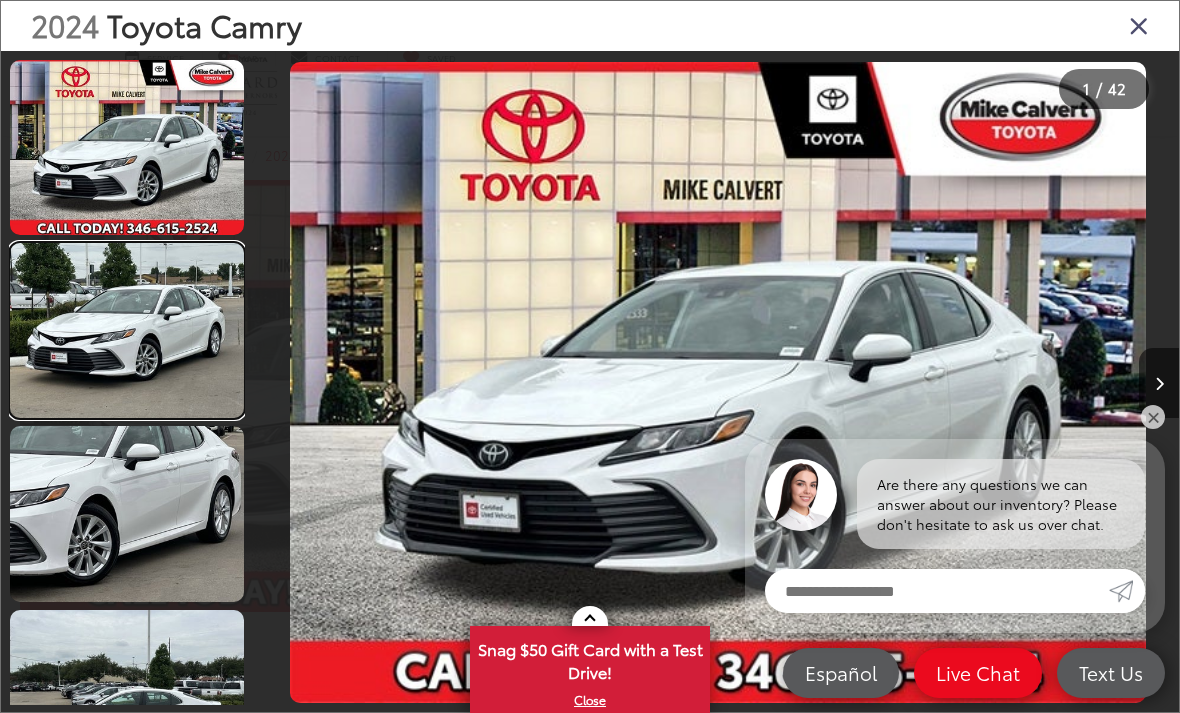 scroll, scrollTop: 0, scrollLeft: 0, axis: both 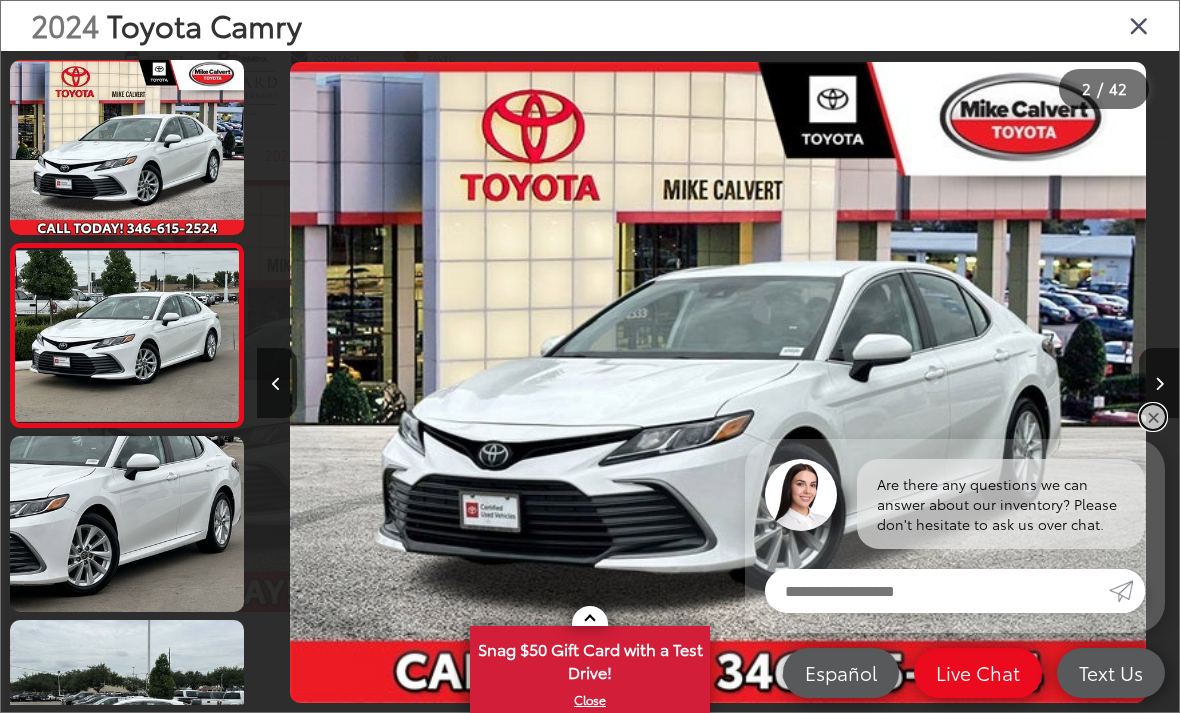 click on "✕" at bounding box center [1153, 417] 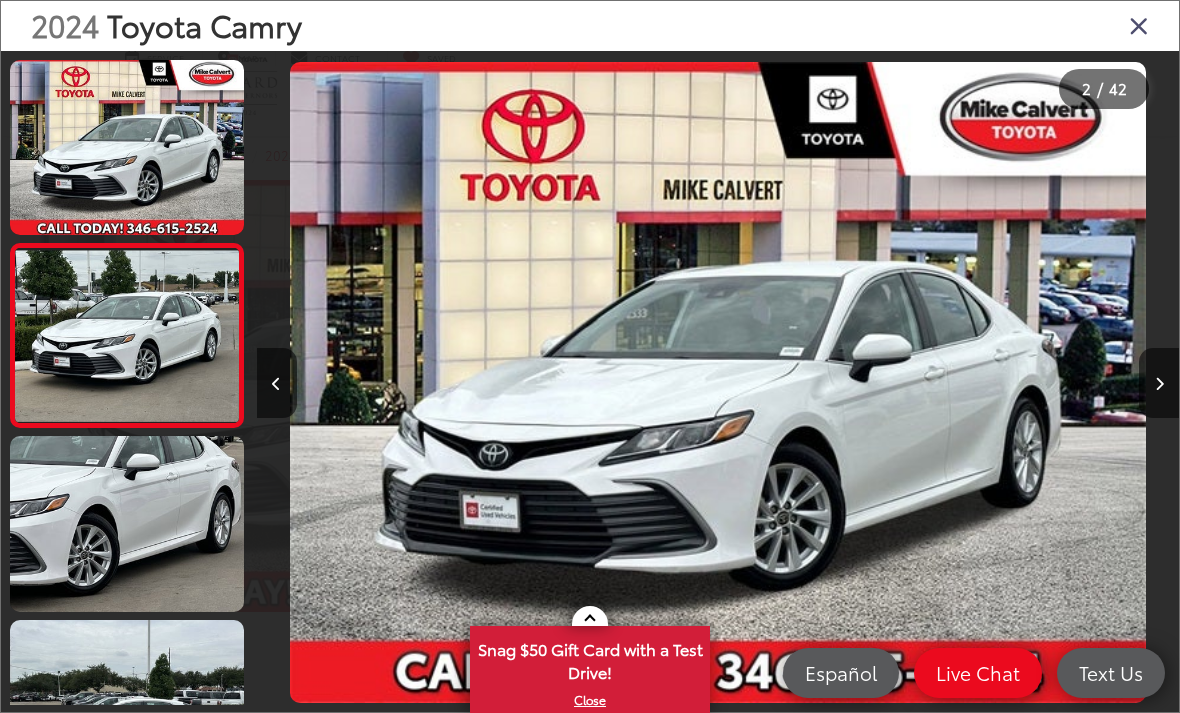 scroll, scrollTop: 0, scrollLeft: 922, axis: horizontal 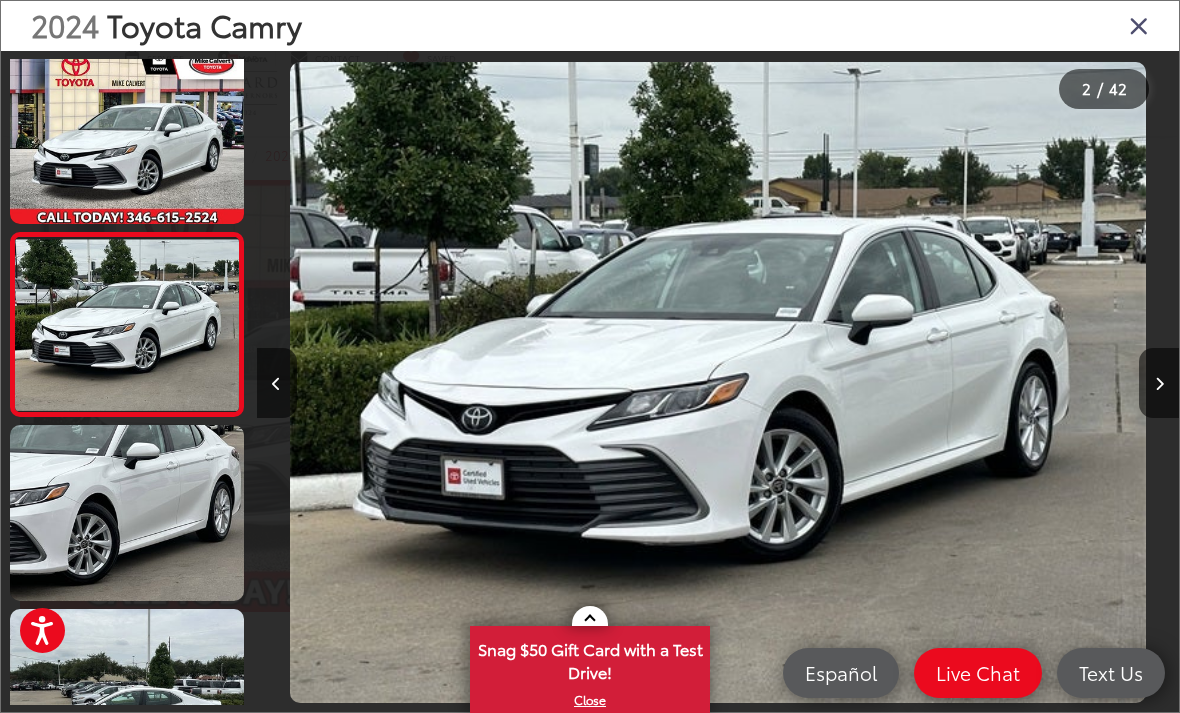 click at bounding box center [1139, 25] 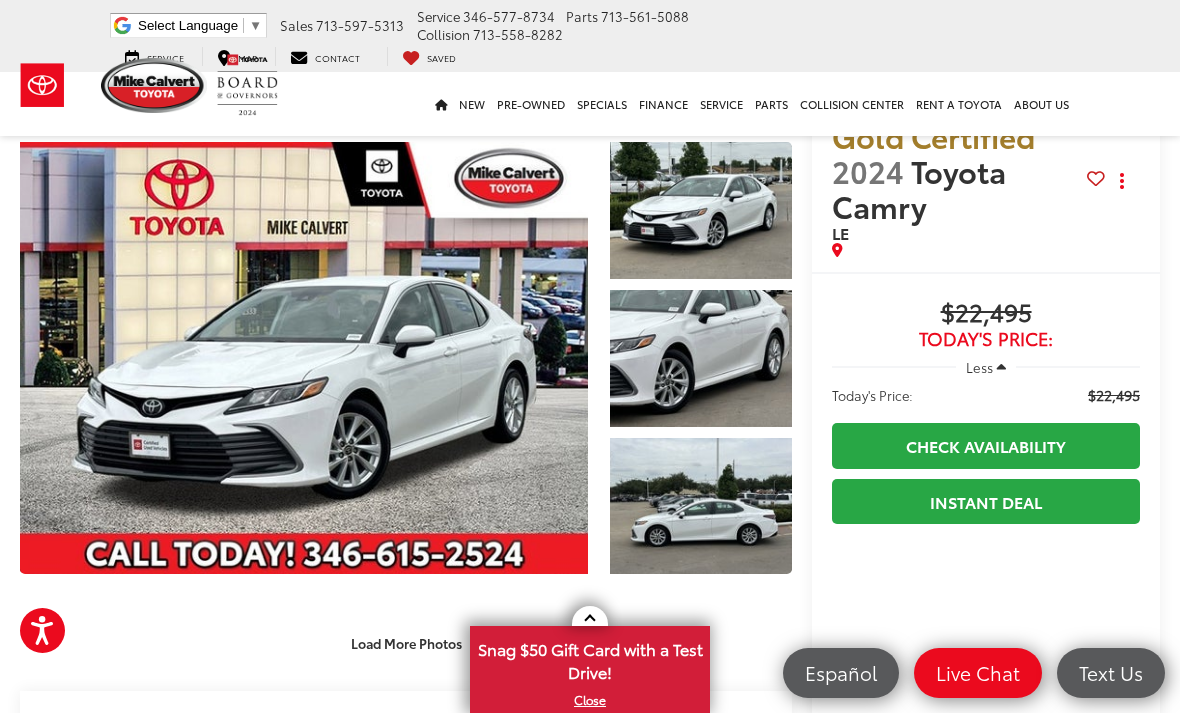 scroll, scrollTop: 62, scrollLeft: 0, axis: vertical 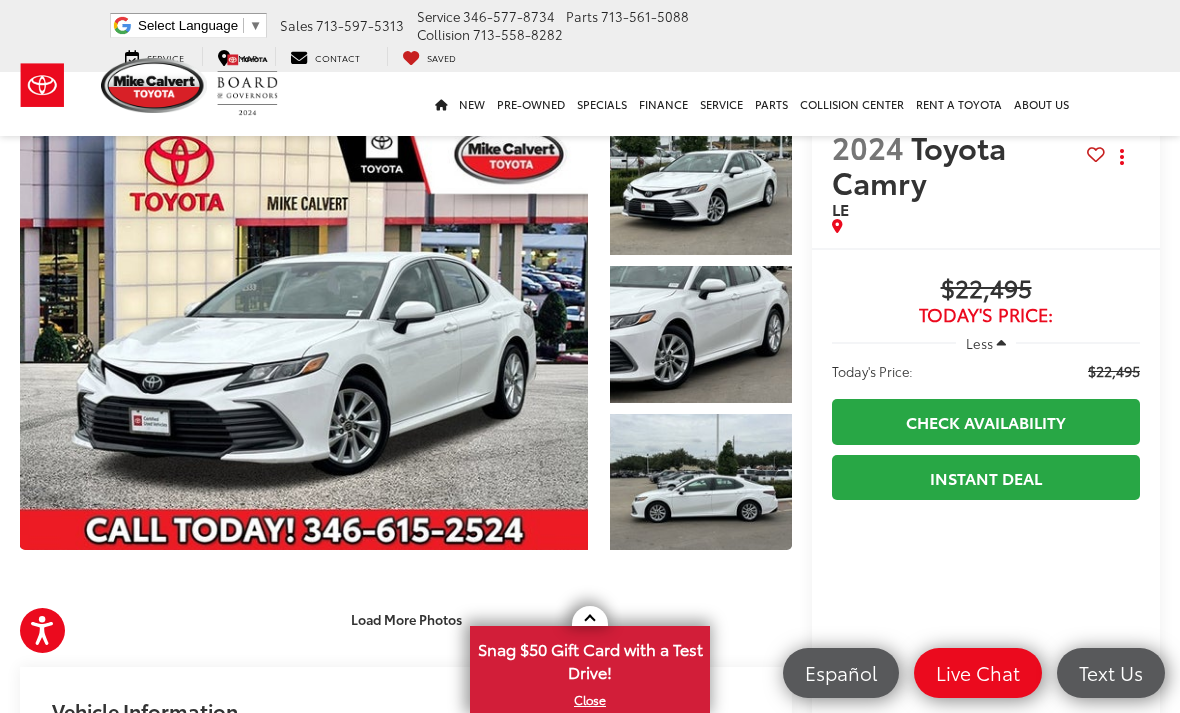 click at bounding box center [701, 186] 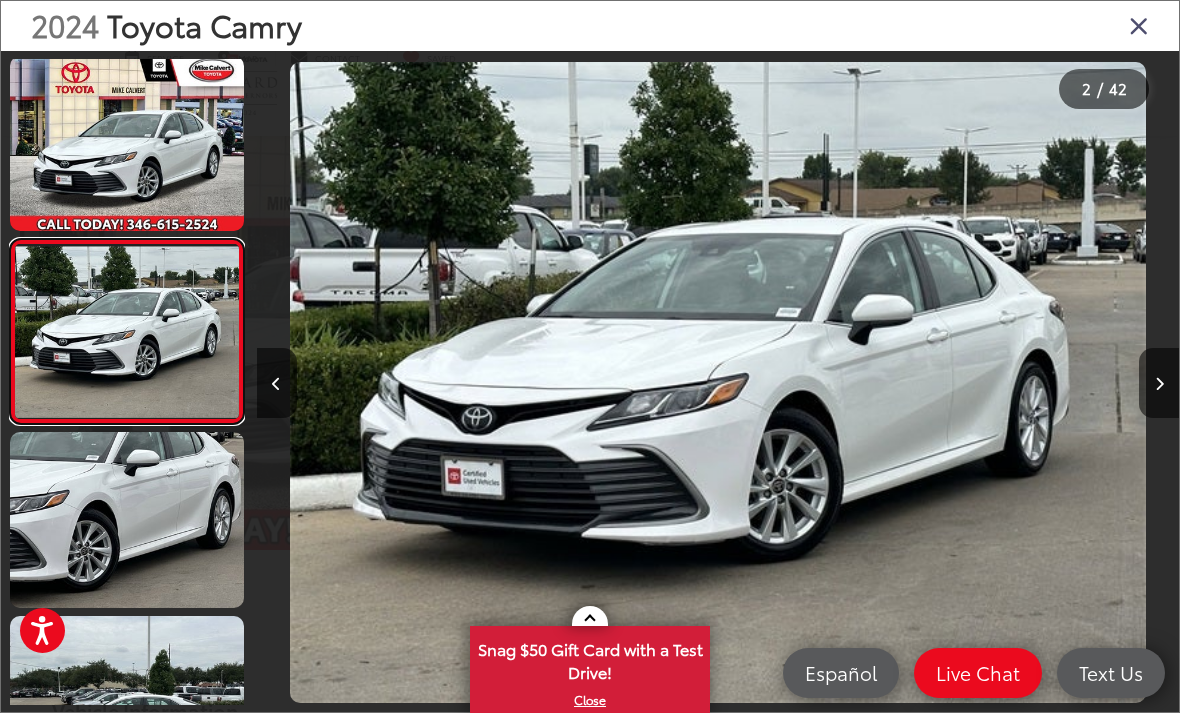 scroll, scrollTop: 0, scrollLeft: 0, axis: both 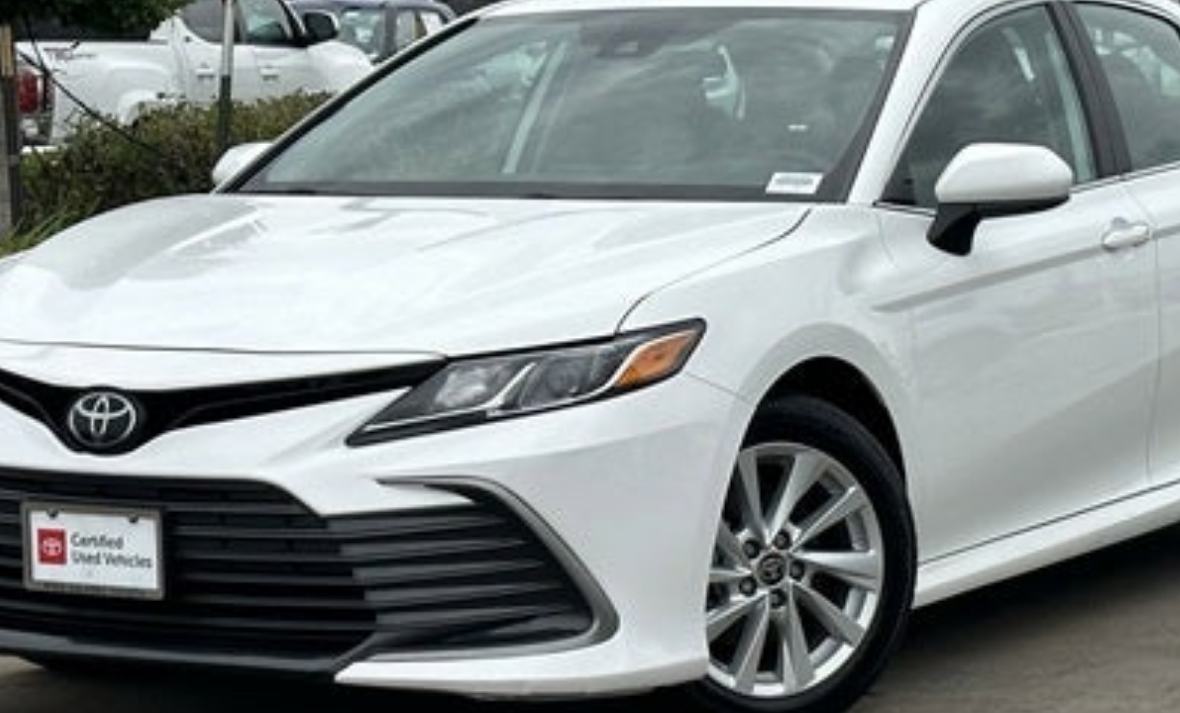 click at bounding box center [718, 383] 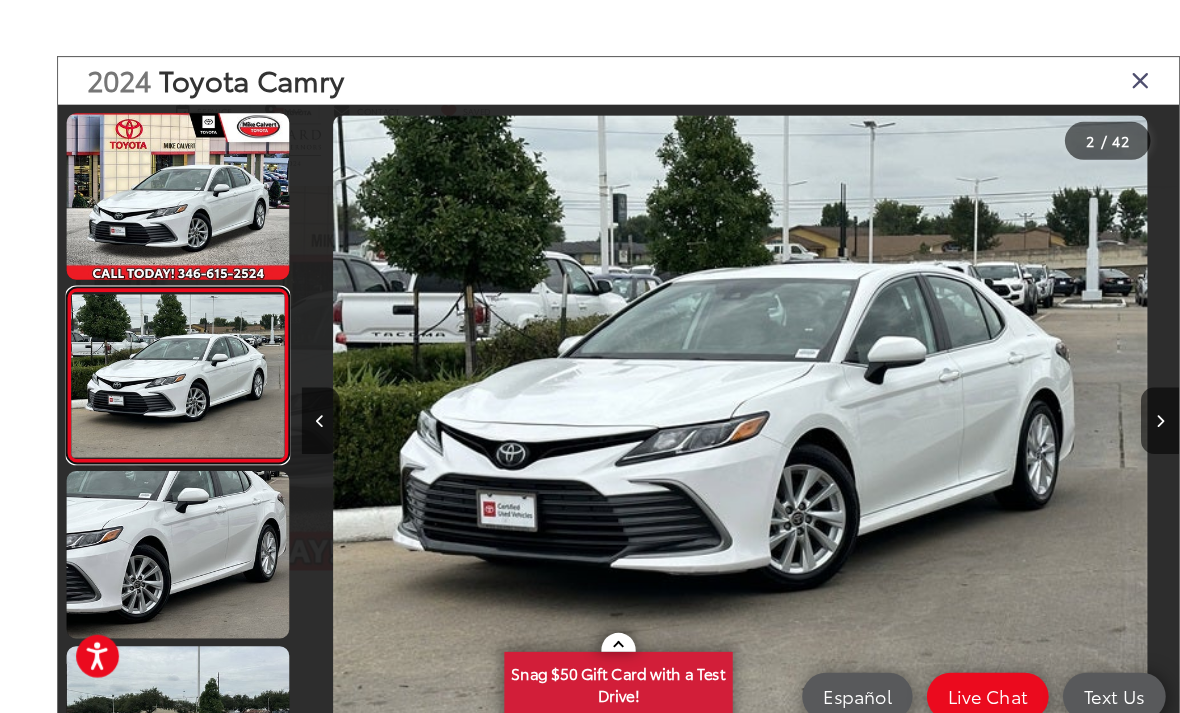 scroll, scrollTop: 13, scrollLeft: 0, axis: vertical 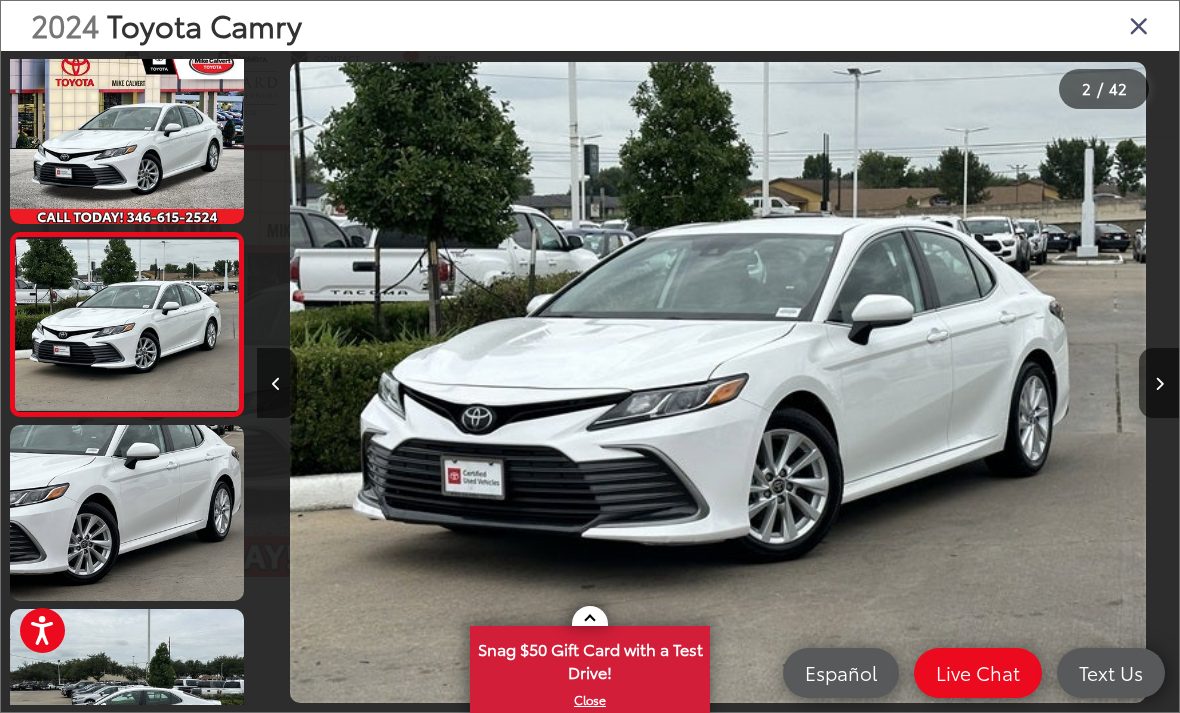 click at bounding box center (1159, 383) 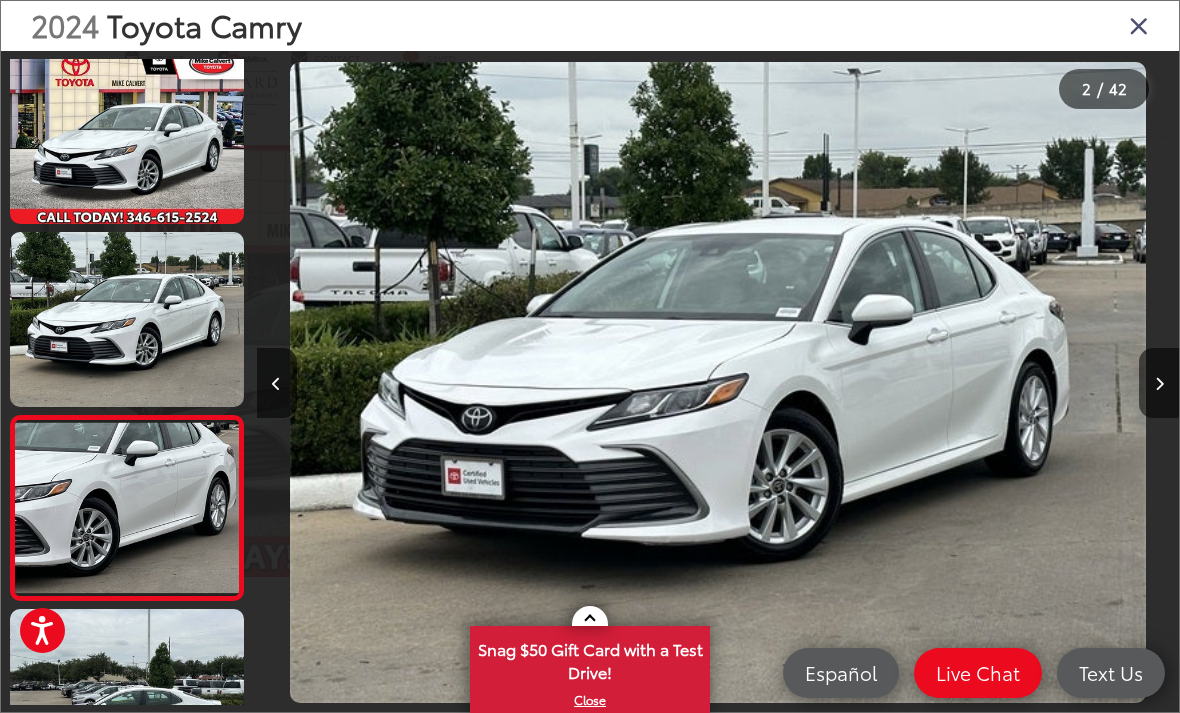 scroll, scrollTop: 0, scrollLeft: 1426, axis: horizontal 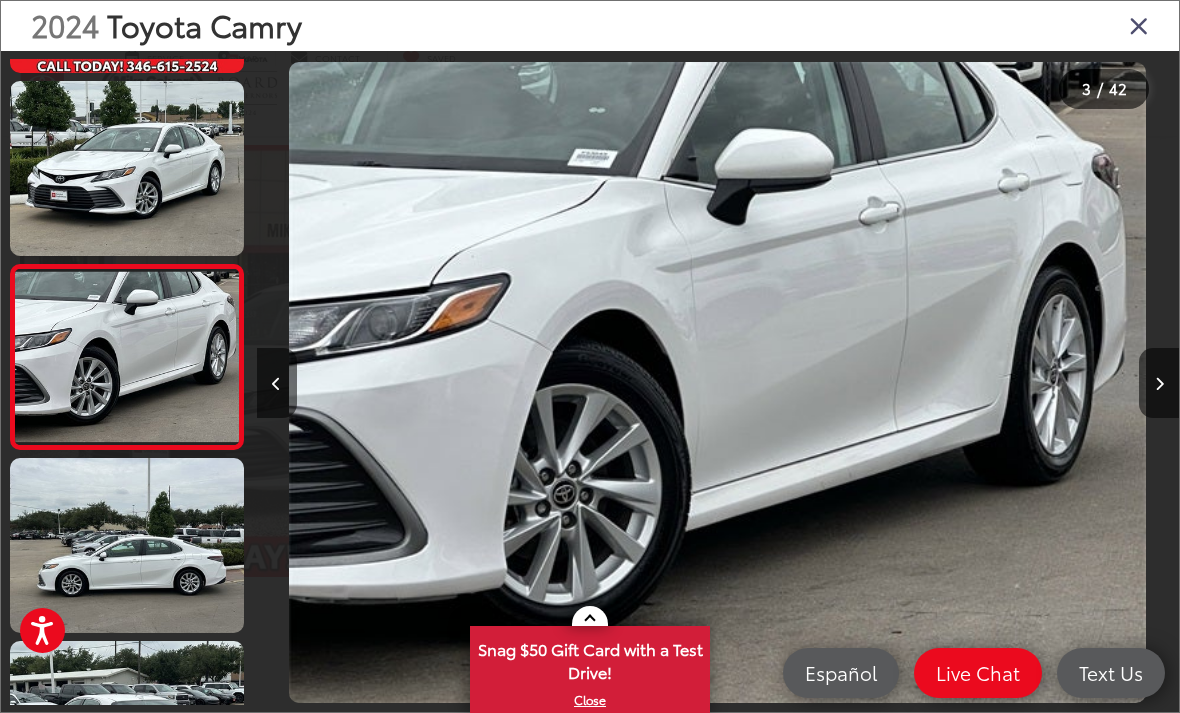 click at bounding box center [1159, 384] 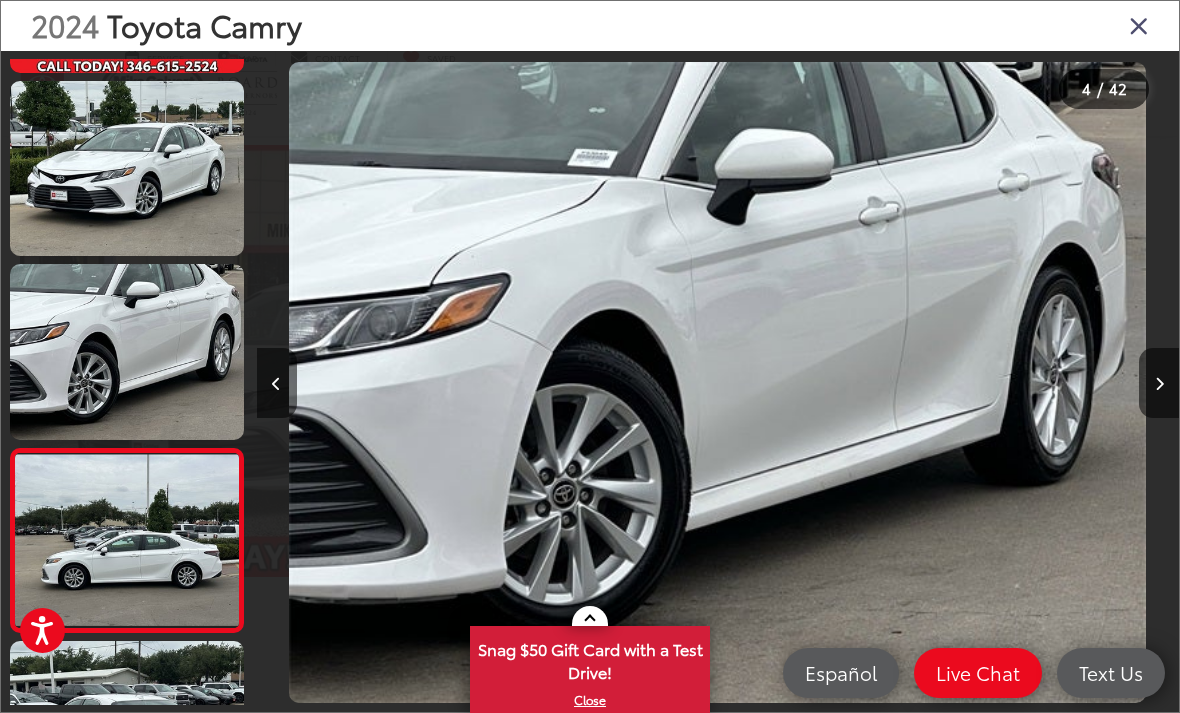 scroll, scrollTop: 0, scrollLeft: 2451, axis: horizontal 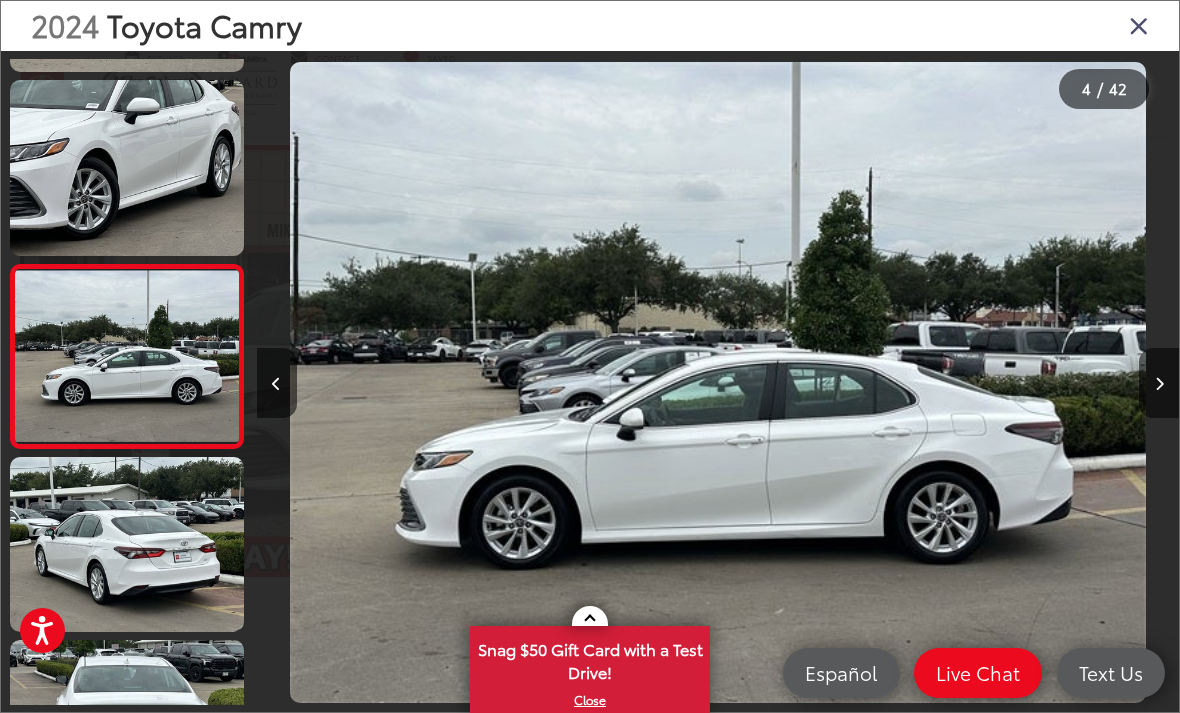 click at bounding box center [1159, 384] 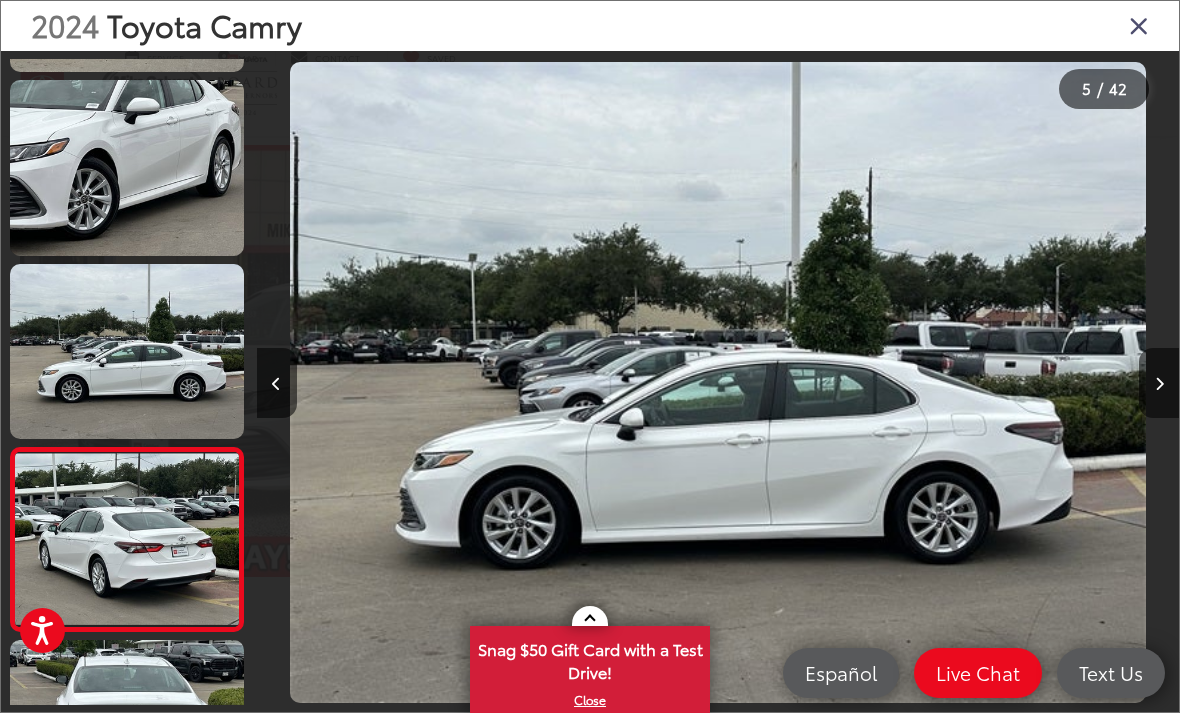 scroll, scrollTop: 0, scrollLeft: 3019, axis: horizontal 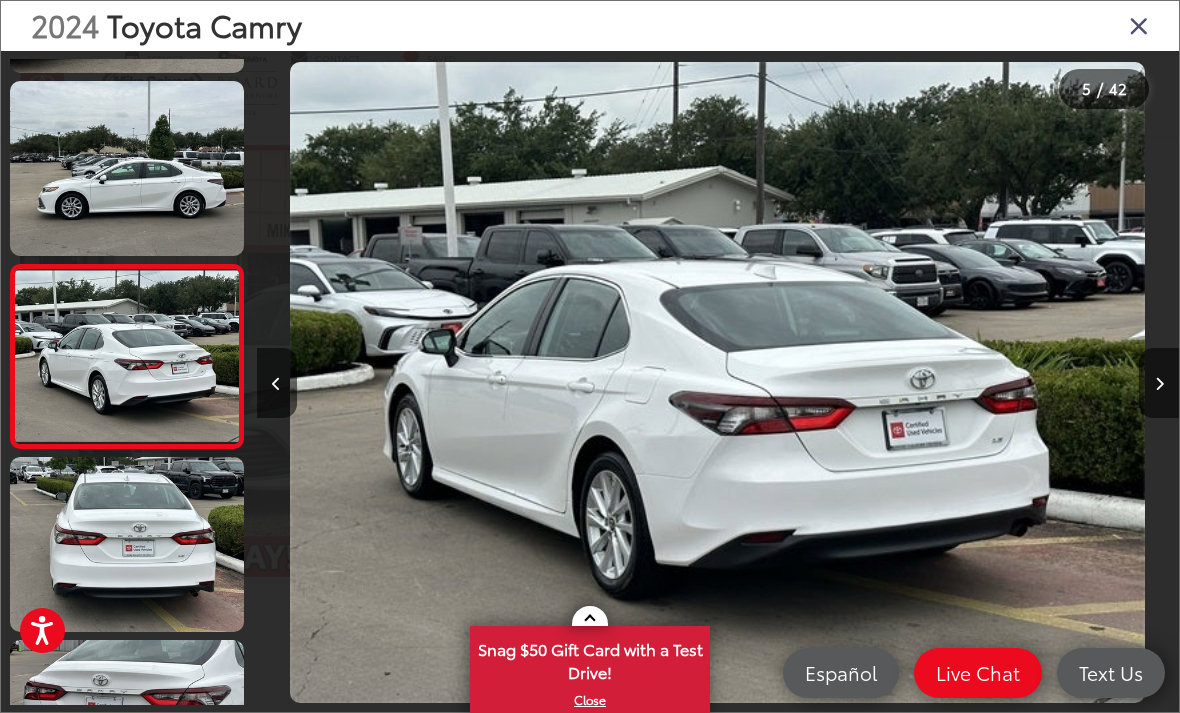 click at bounding box center (1159, 383) 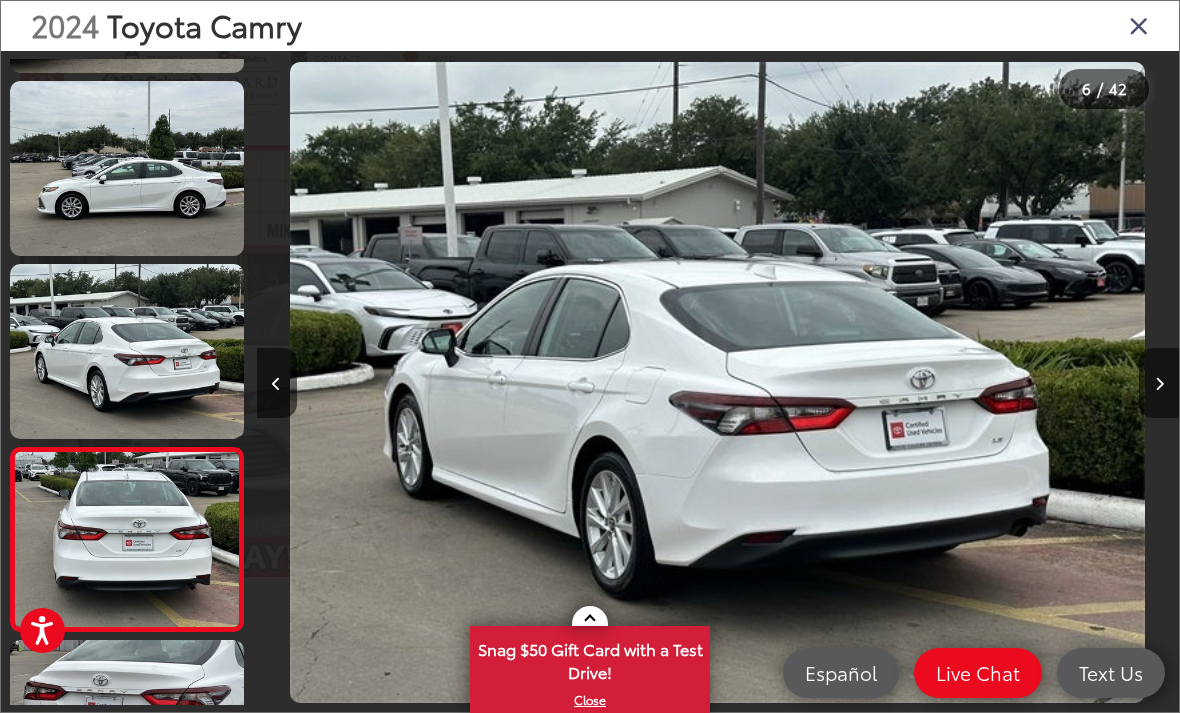 scroll, scrollTop: 0, scrollLeft: 4019, axis: horizontal 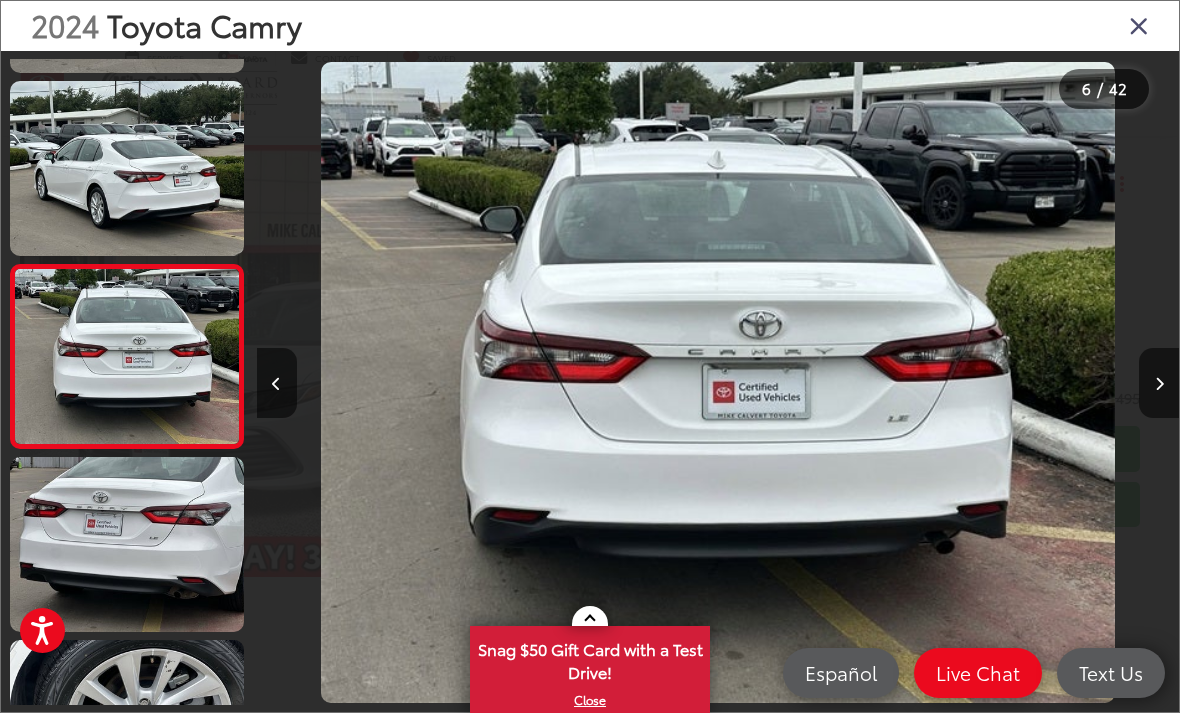 click at bounding box center (1159, 383) 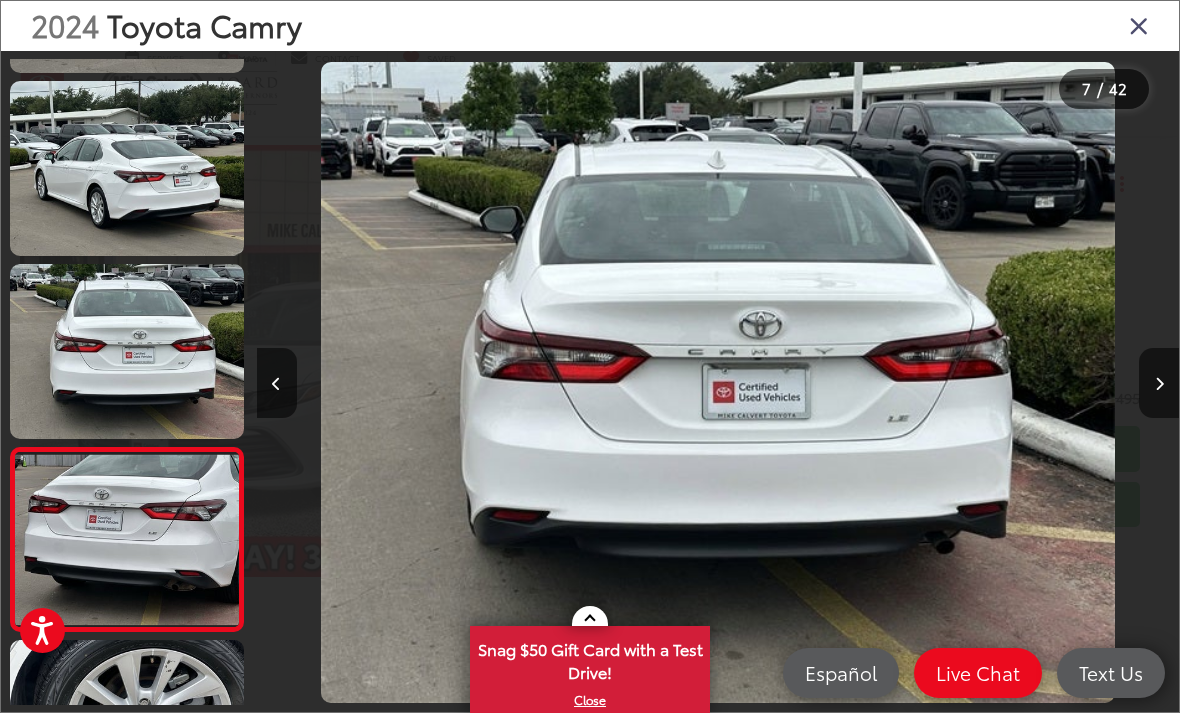 scroll, scrollTop: 0, scrollLeft: 4820, axis: horizontal 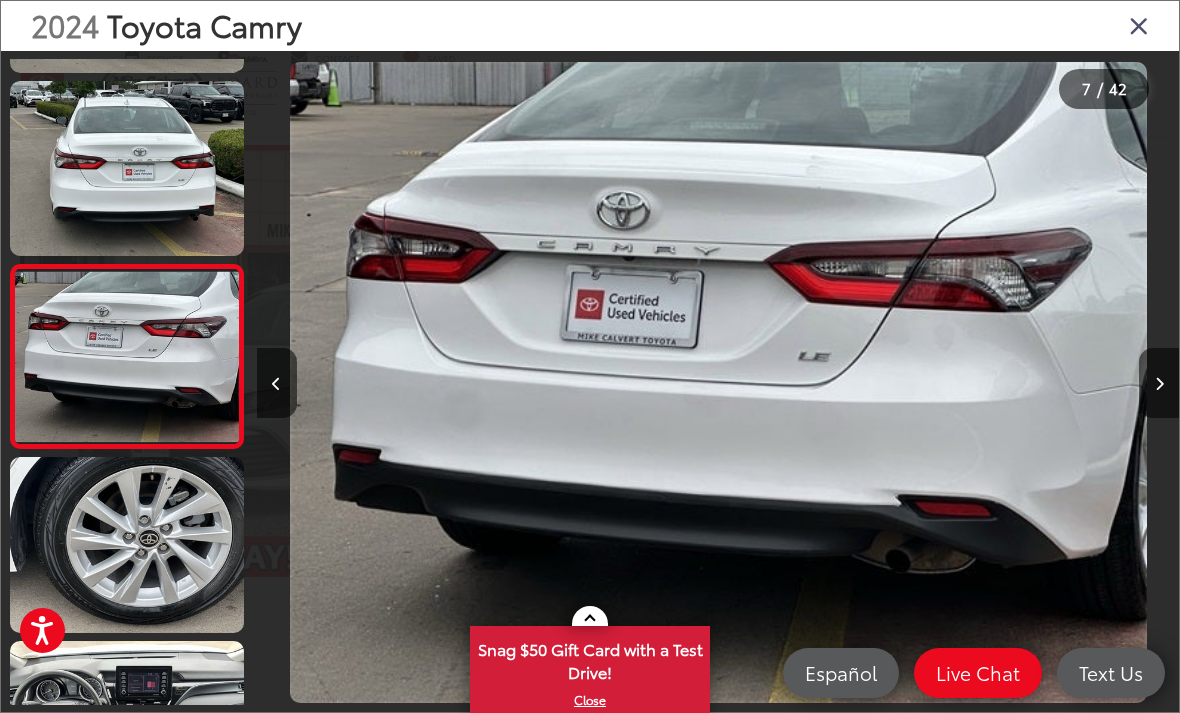 click at bounding box center (1159, 384) 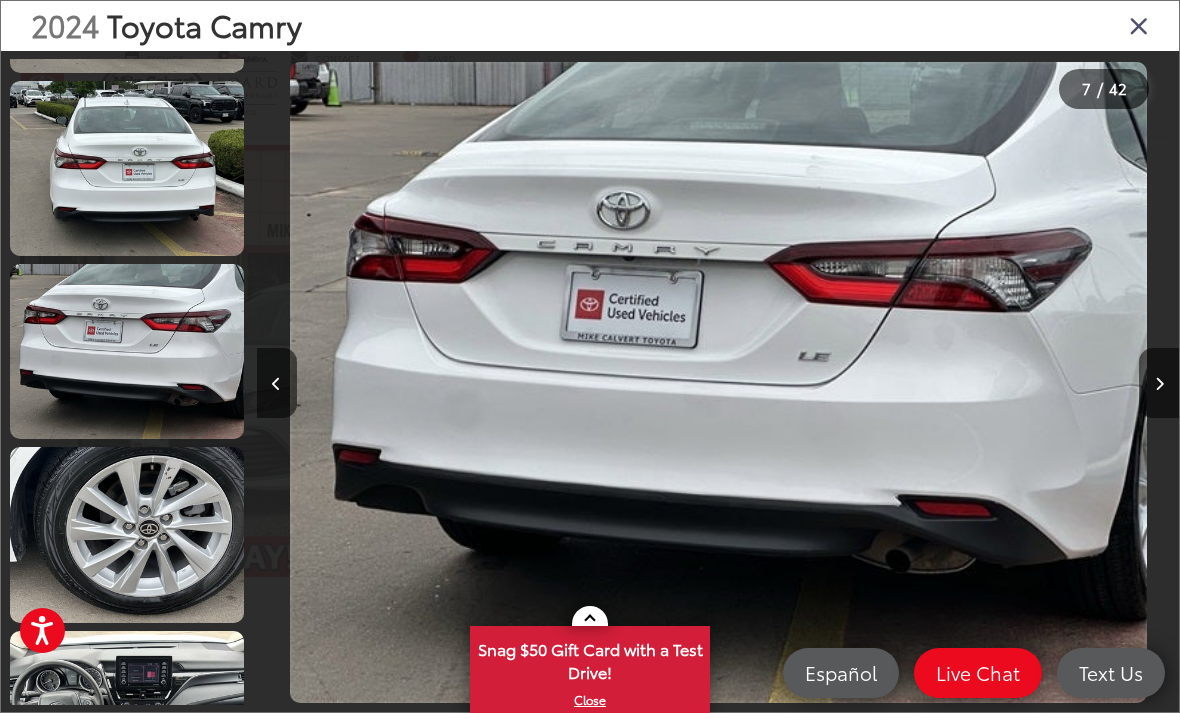 scroll, scrollTop: 994, scrollLeft: 0, axis: vertical 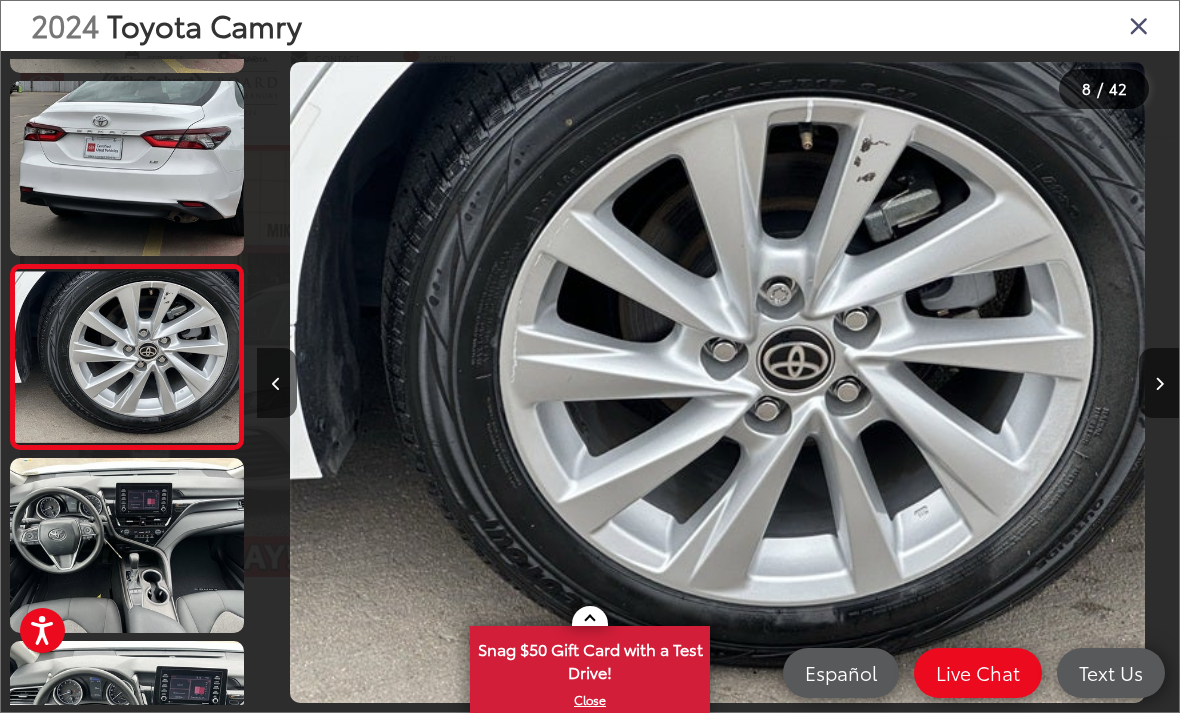 click at bounding box center [1159, 384] 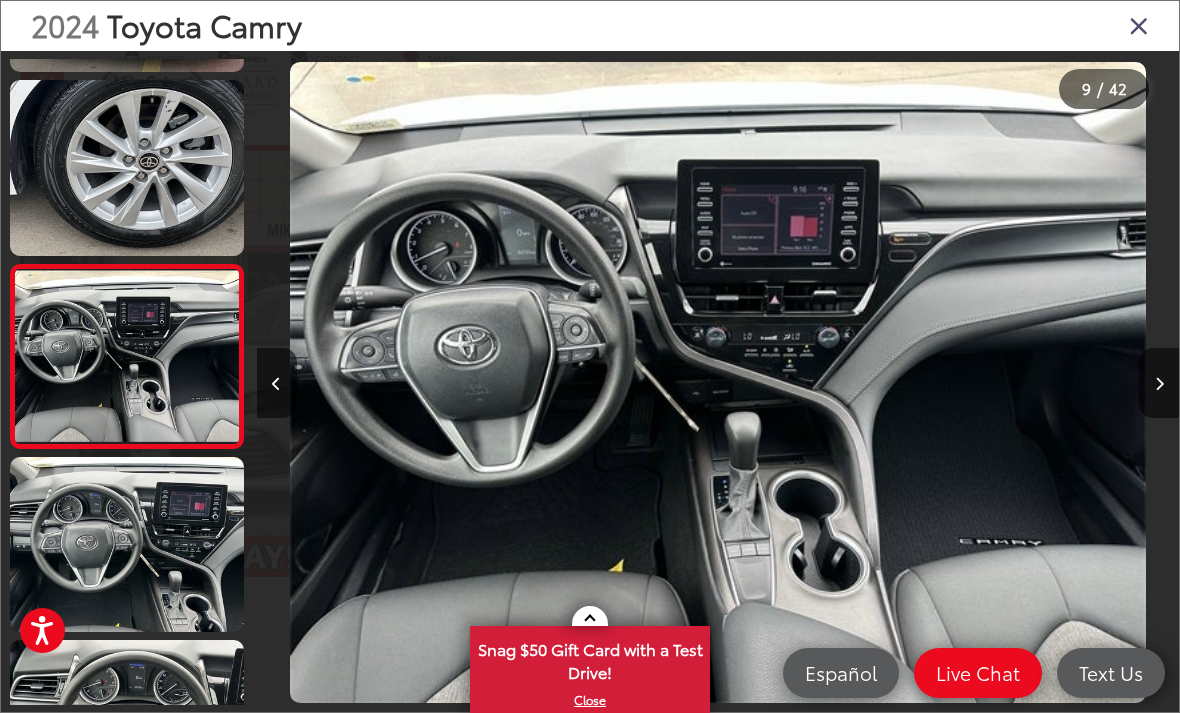 click at bounding box center [1159, 383] 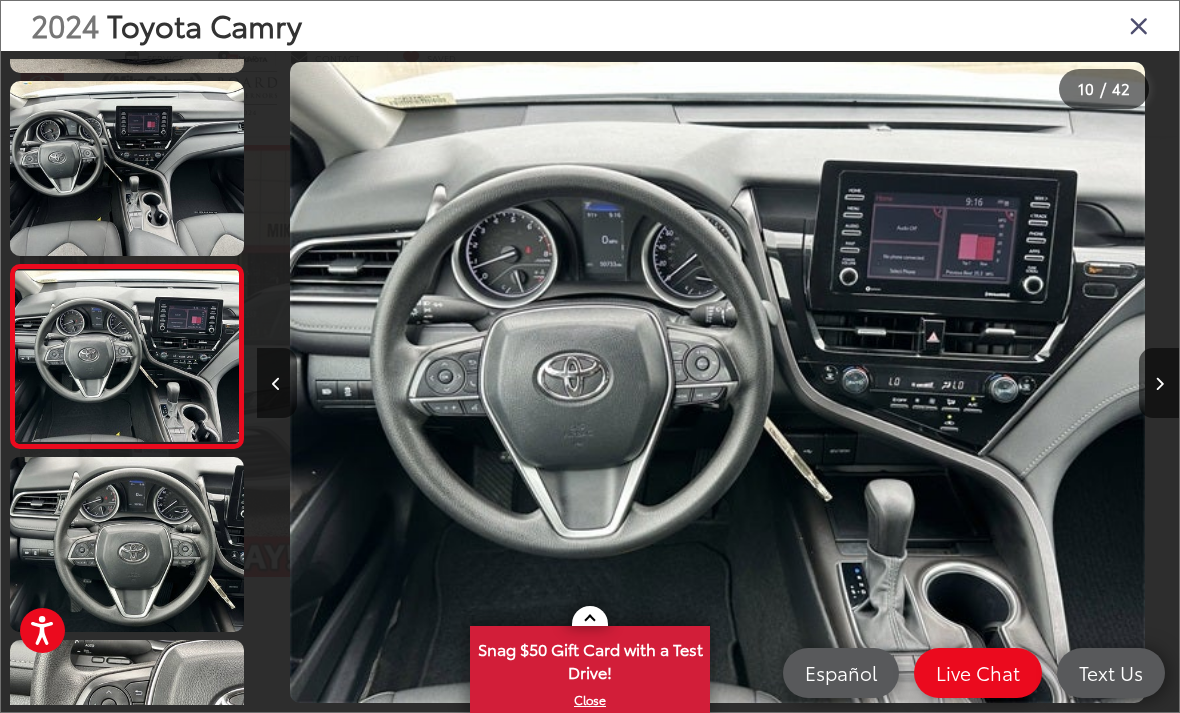 click at bounding box center (1159, 384) 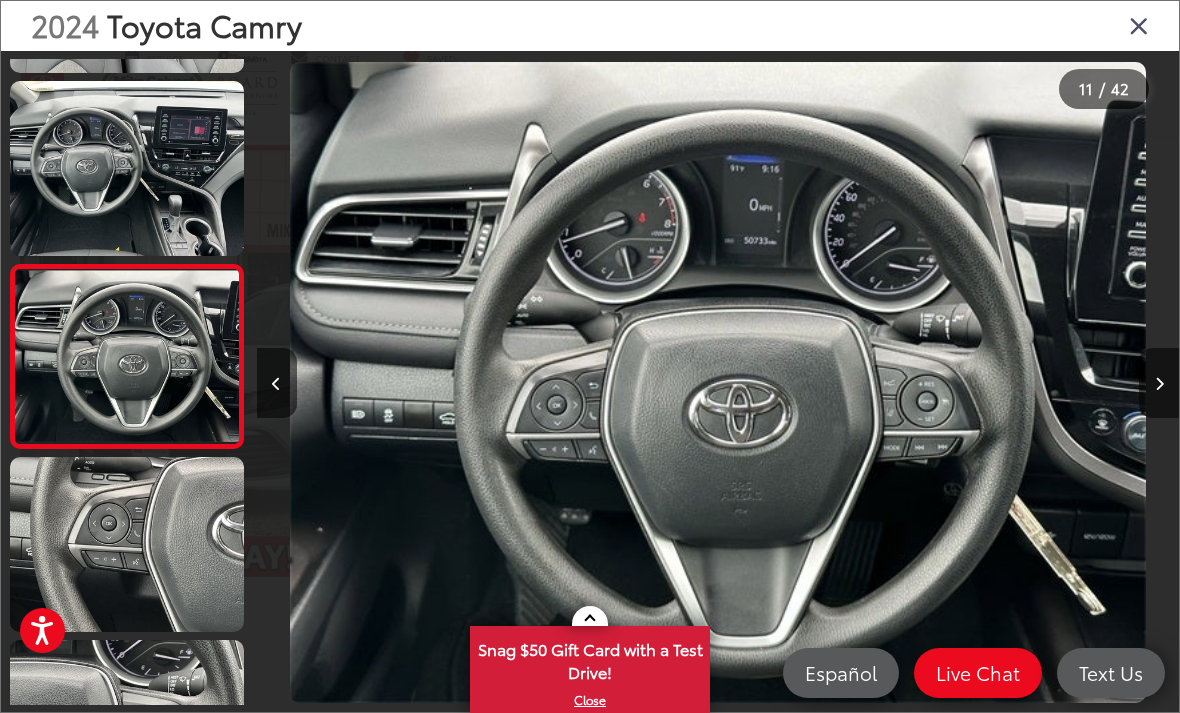 click at bounding box center (1159, 383) 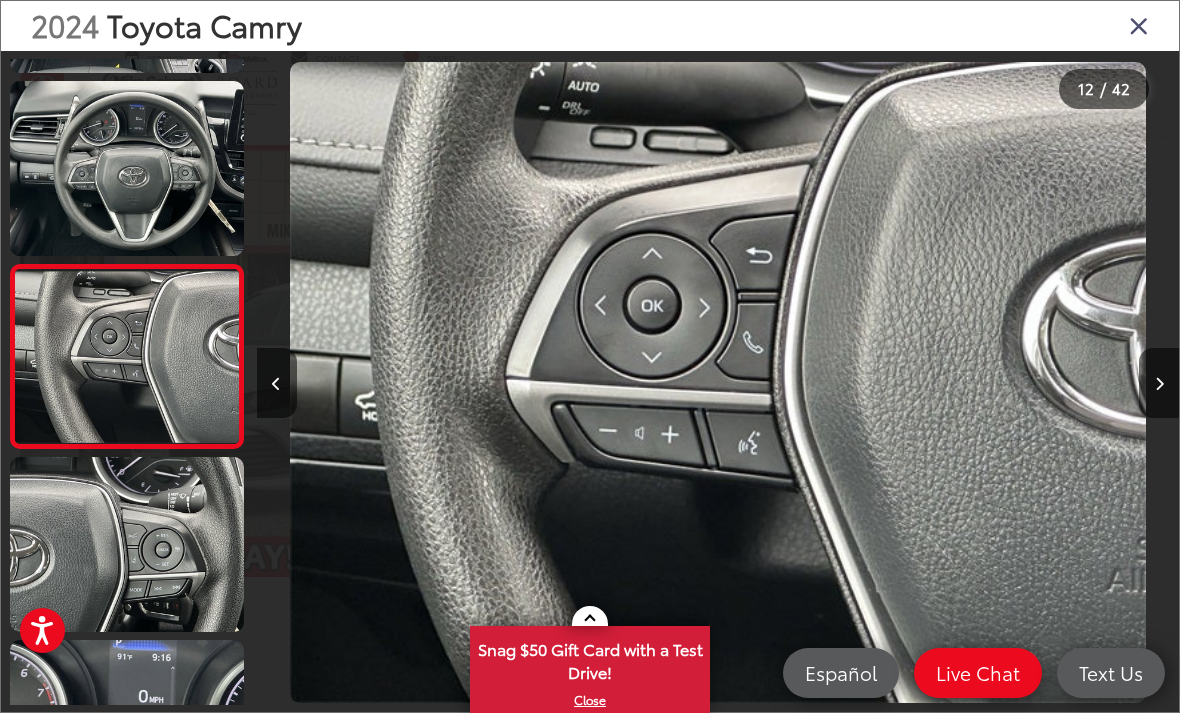 click at bounding box center (1159, 383) 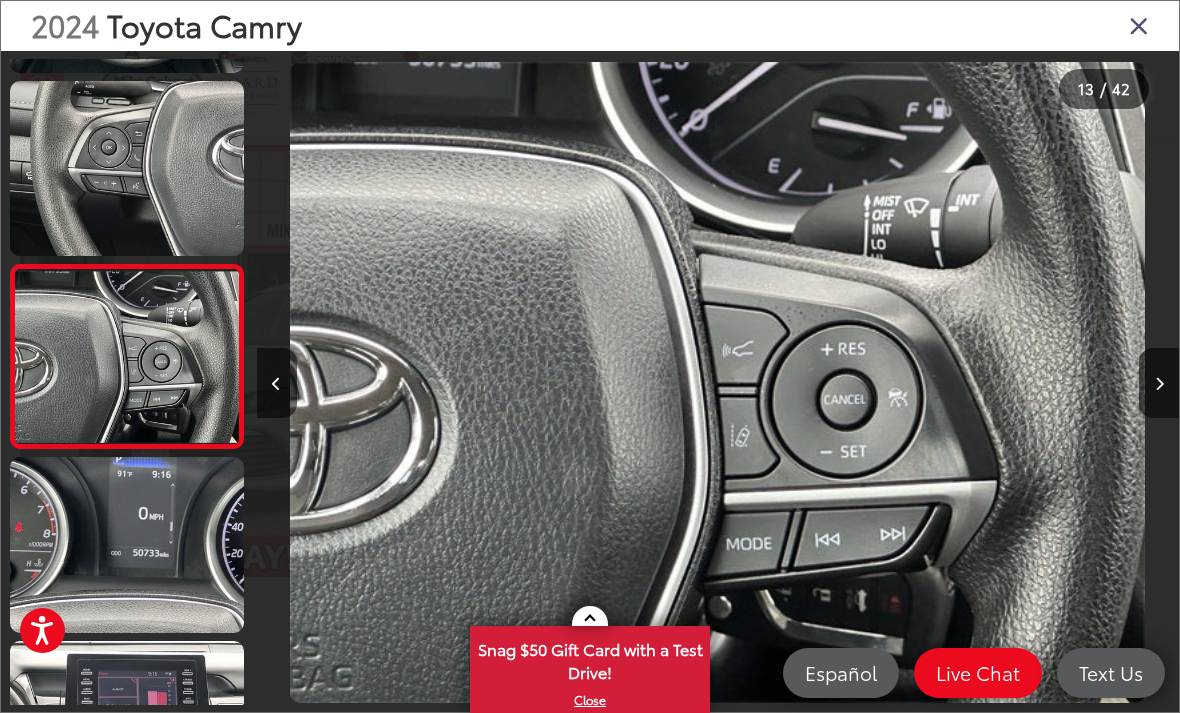 click at bounding box center (1159, 383) 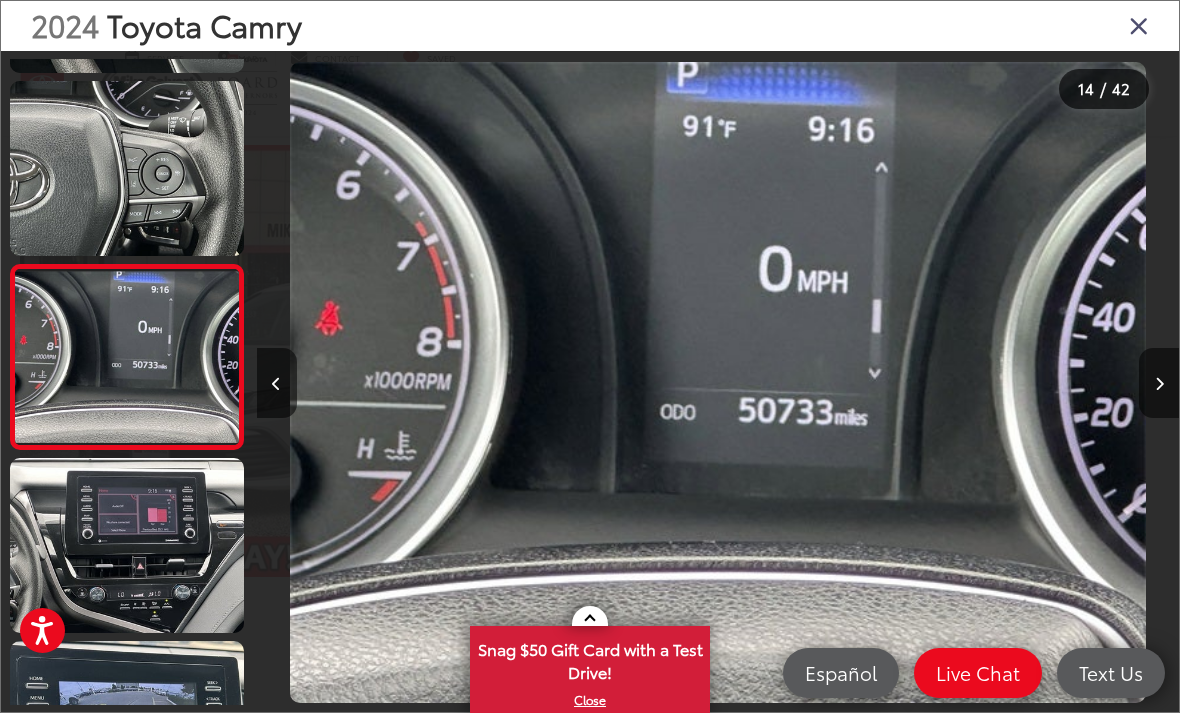 click at bounding box center [1159, 383] 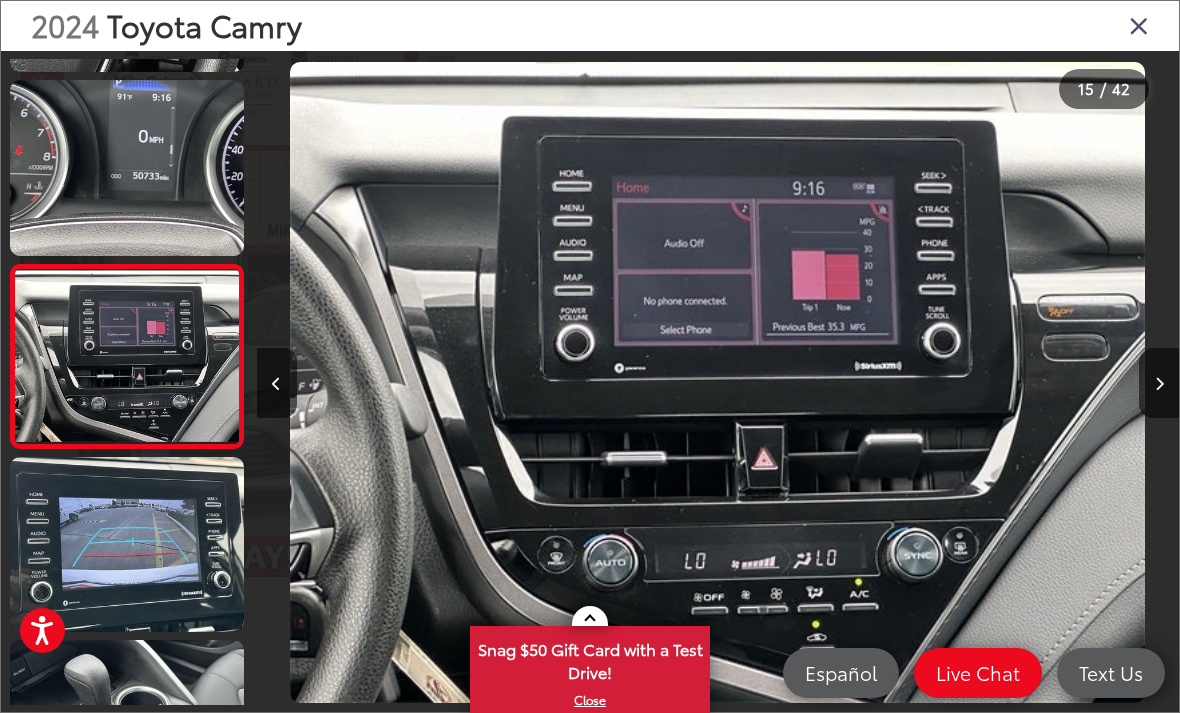 click at bounding box center (1159, 383) 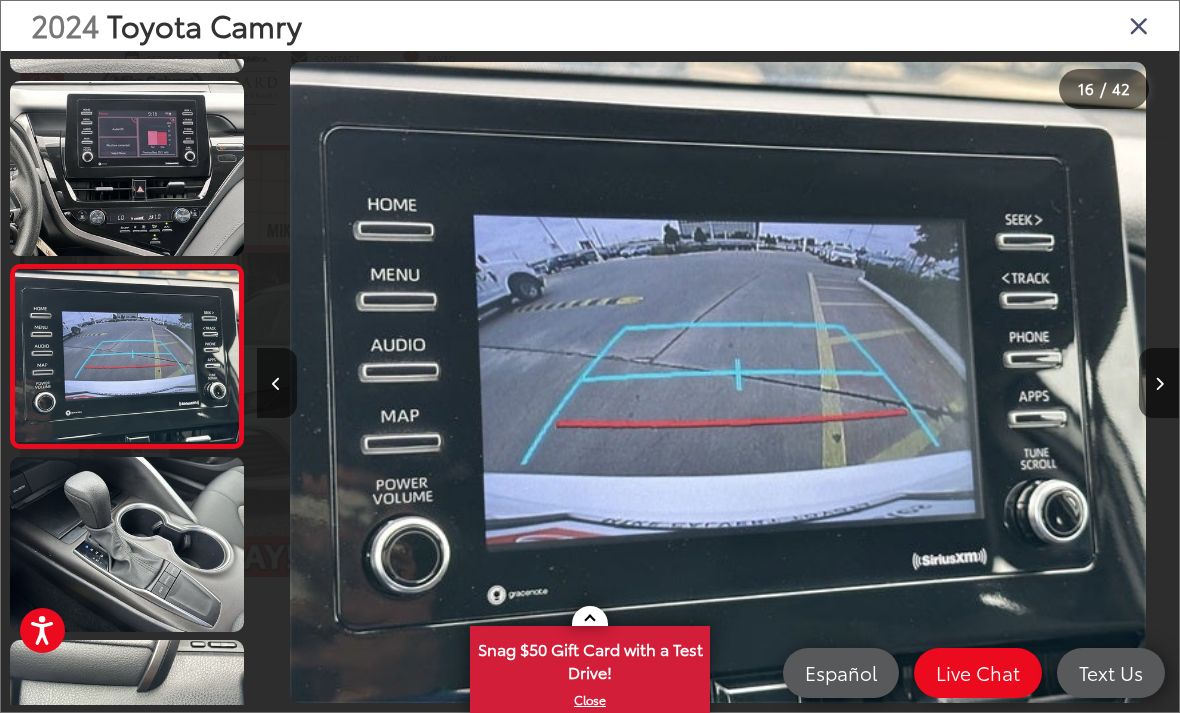 click at bounding box center (1159, 383) 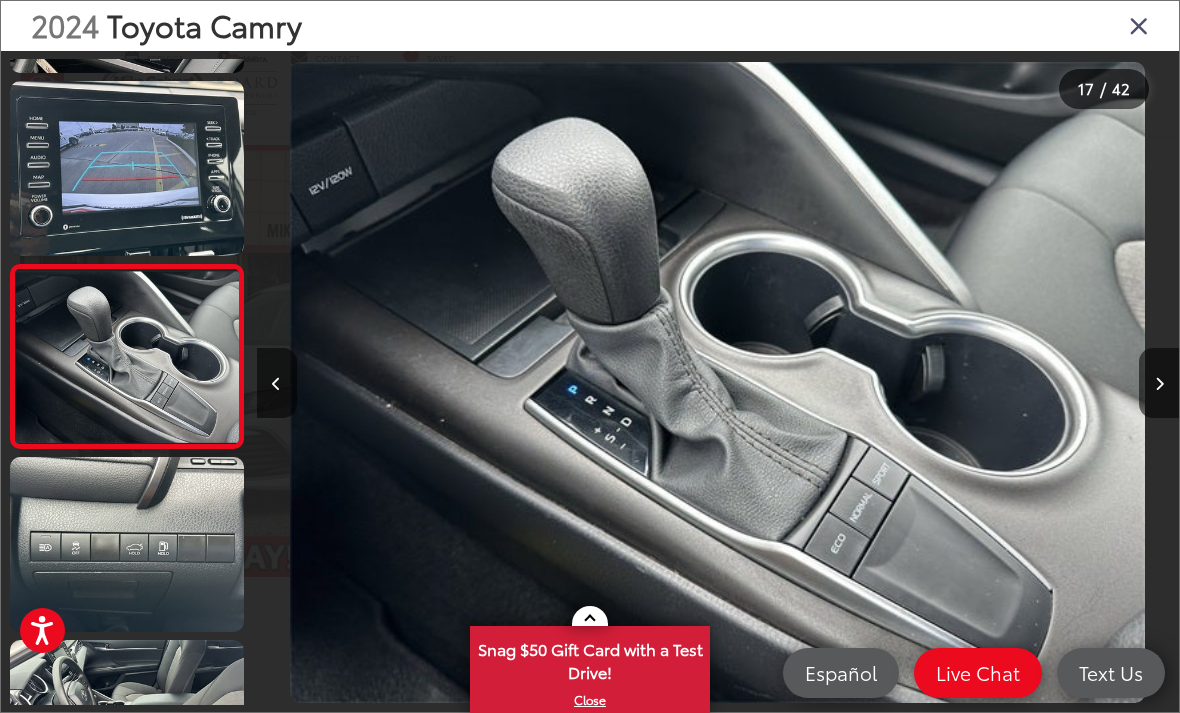 click at bounding box center (1159, 383) 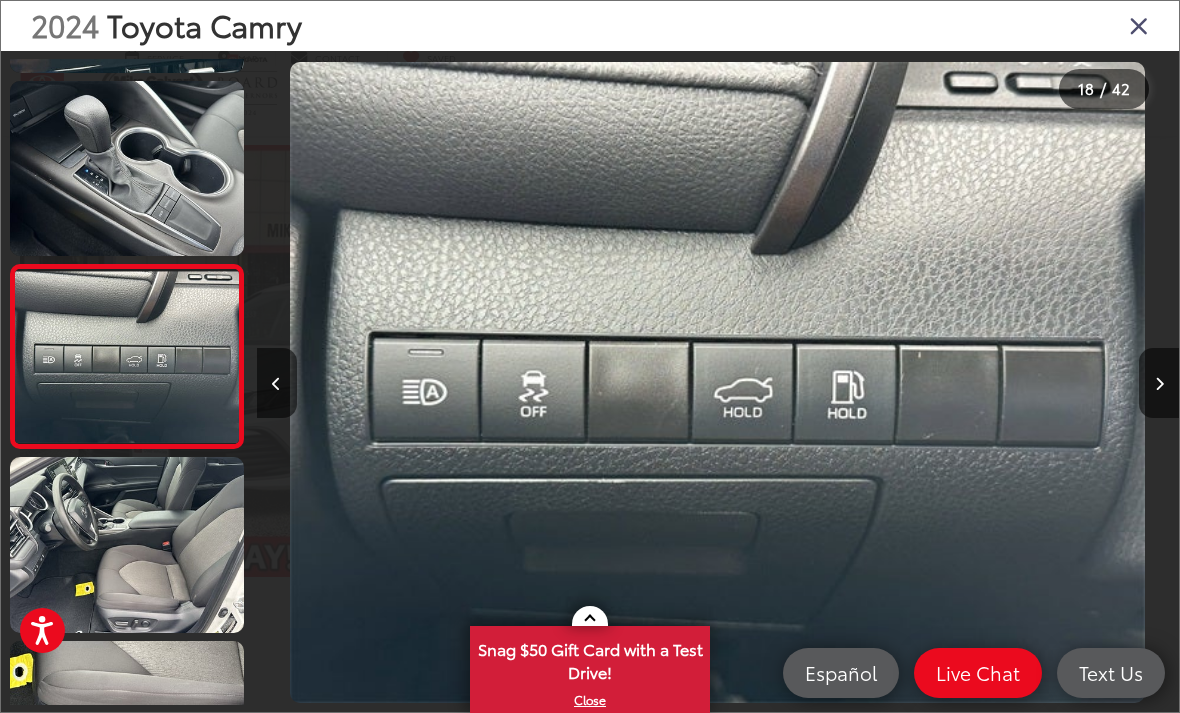 click at bounding box center [1159, 384] 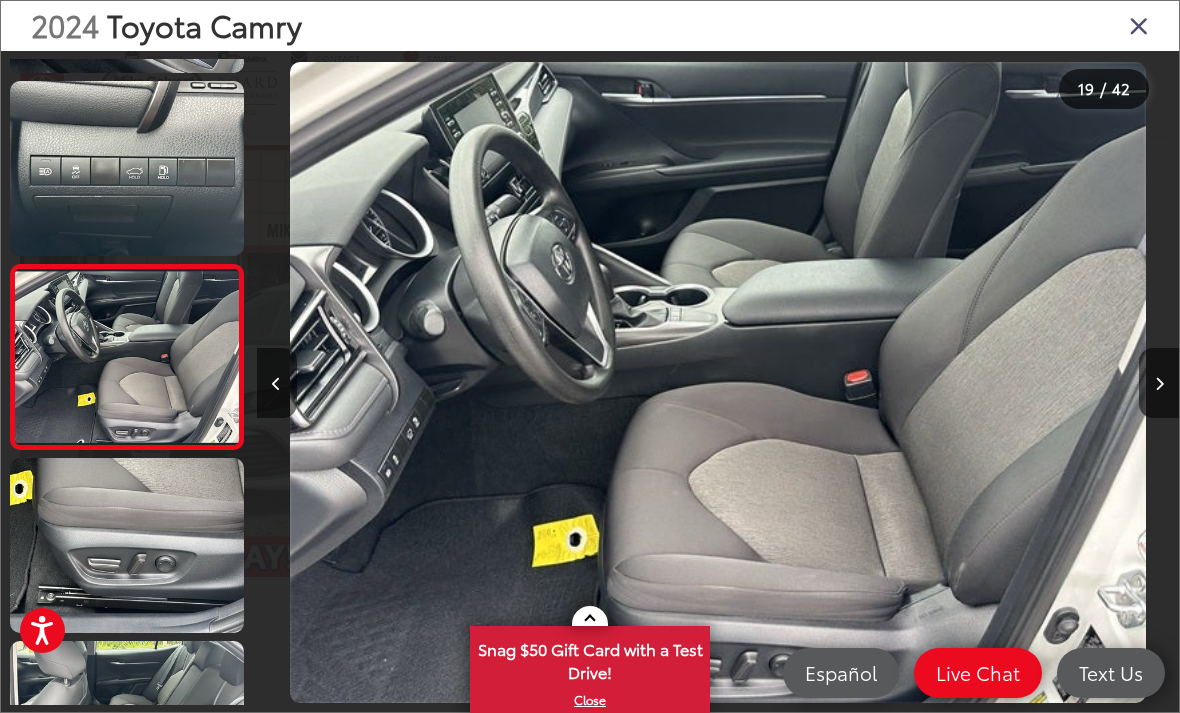 click at bounding box center [1159, 383] 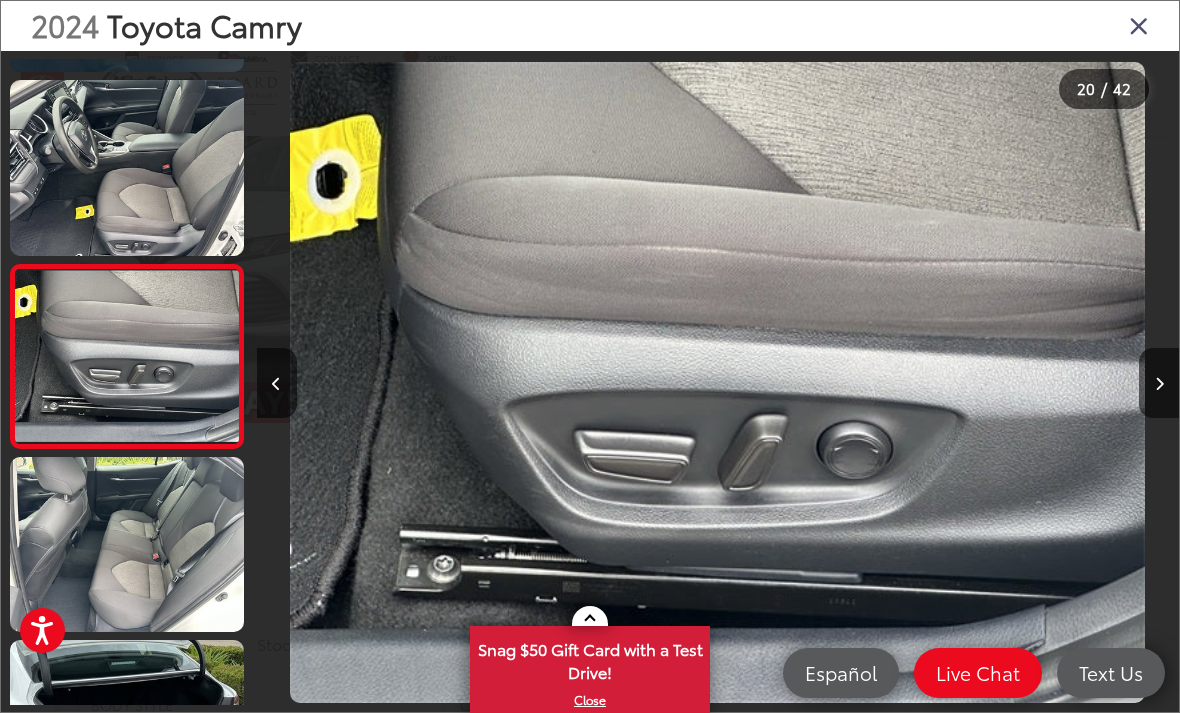 click at bounding box center [1159, 384] 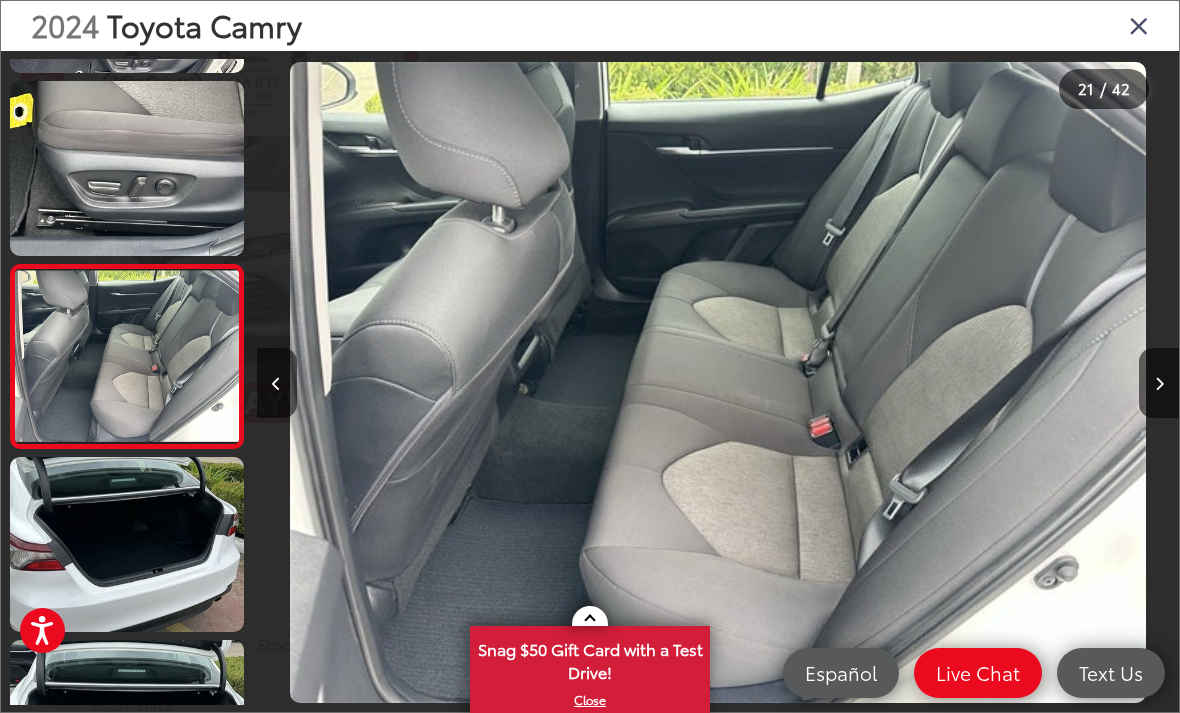 click at bounding box center (1159, 383) 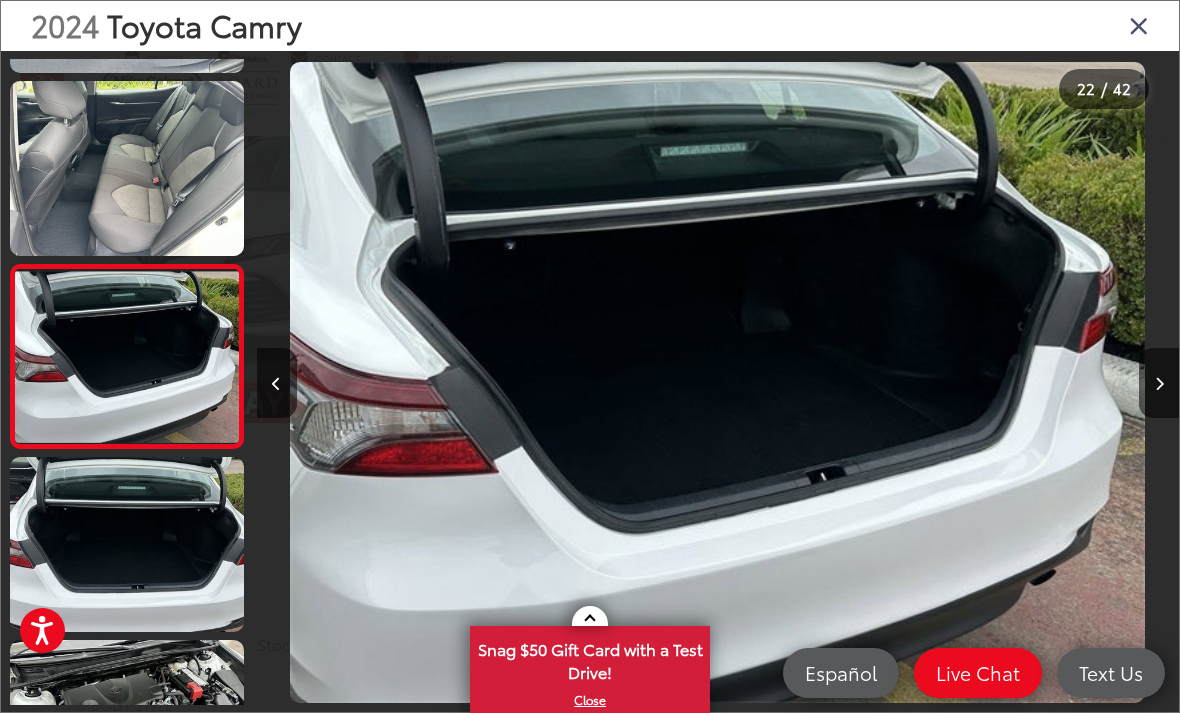 click at bounding box center [1159, 383] 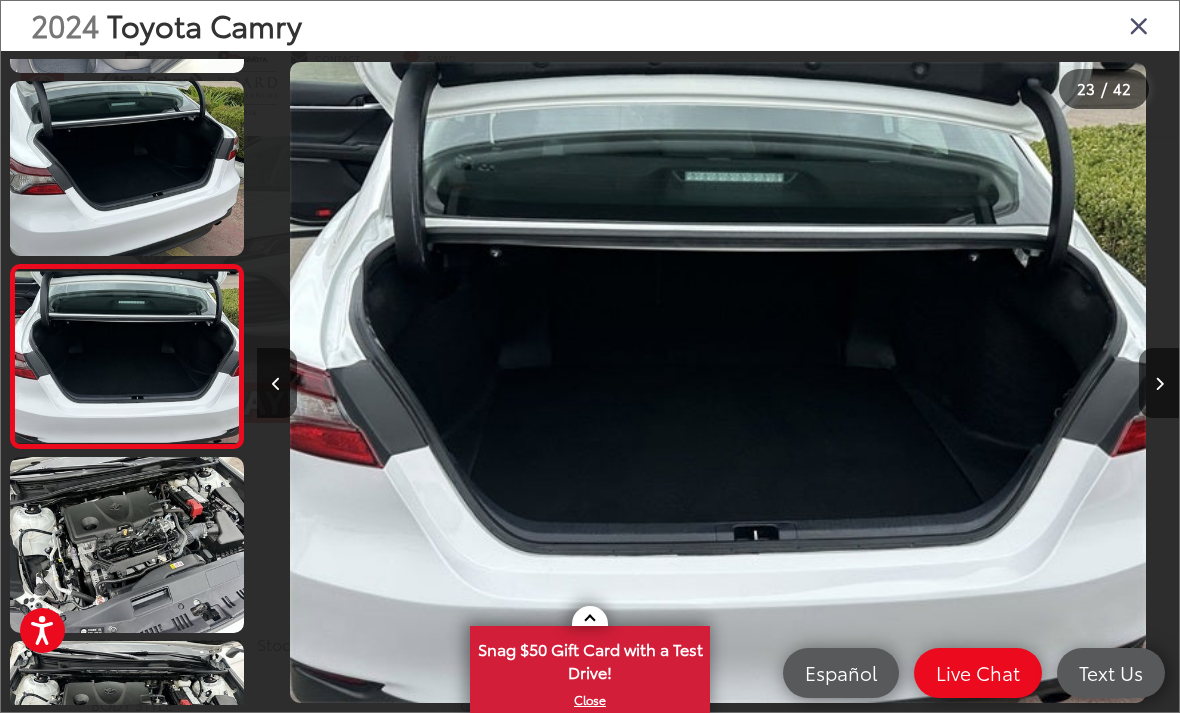 click at bounding box center [1159, 383] 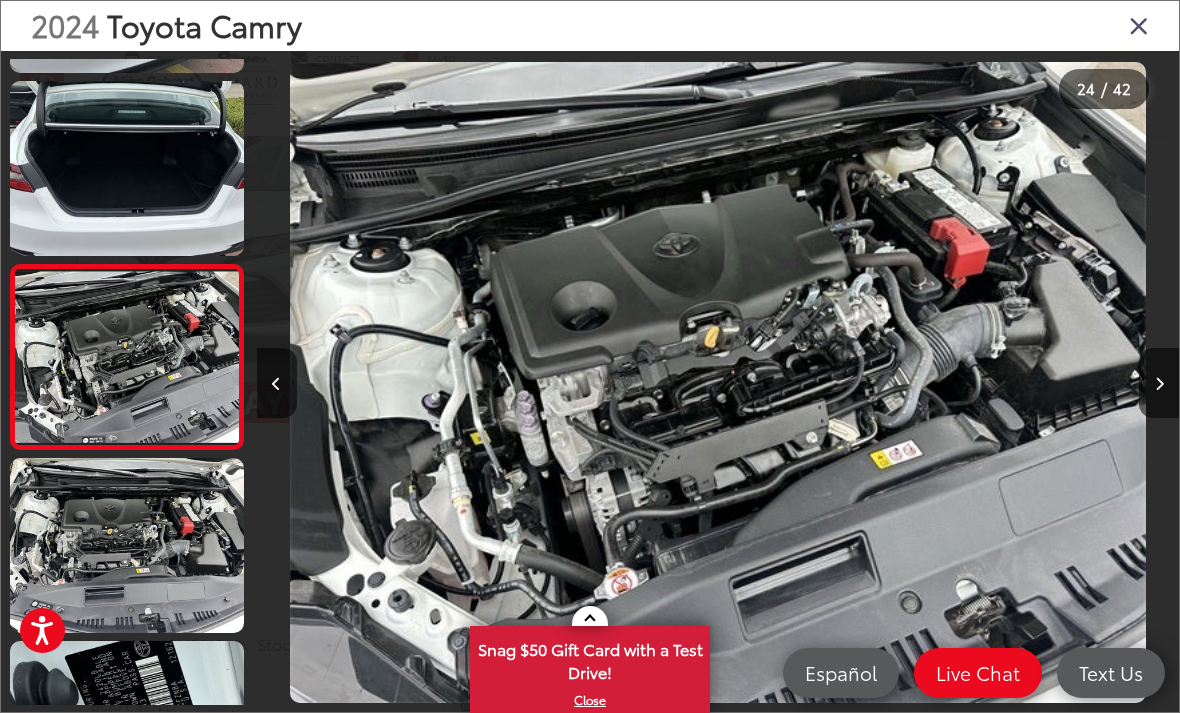 click at bounding box center [1159, 383] 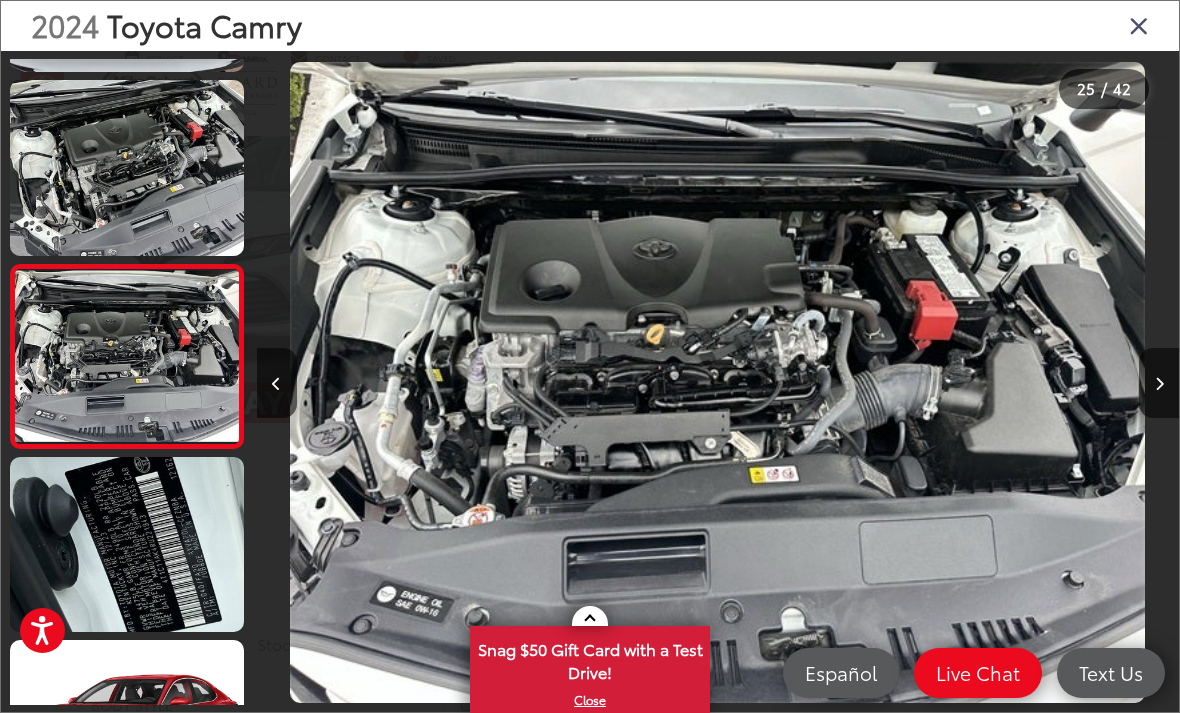 click at bounding box center [1159, 383] 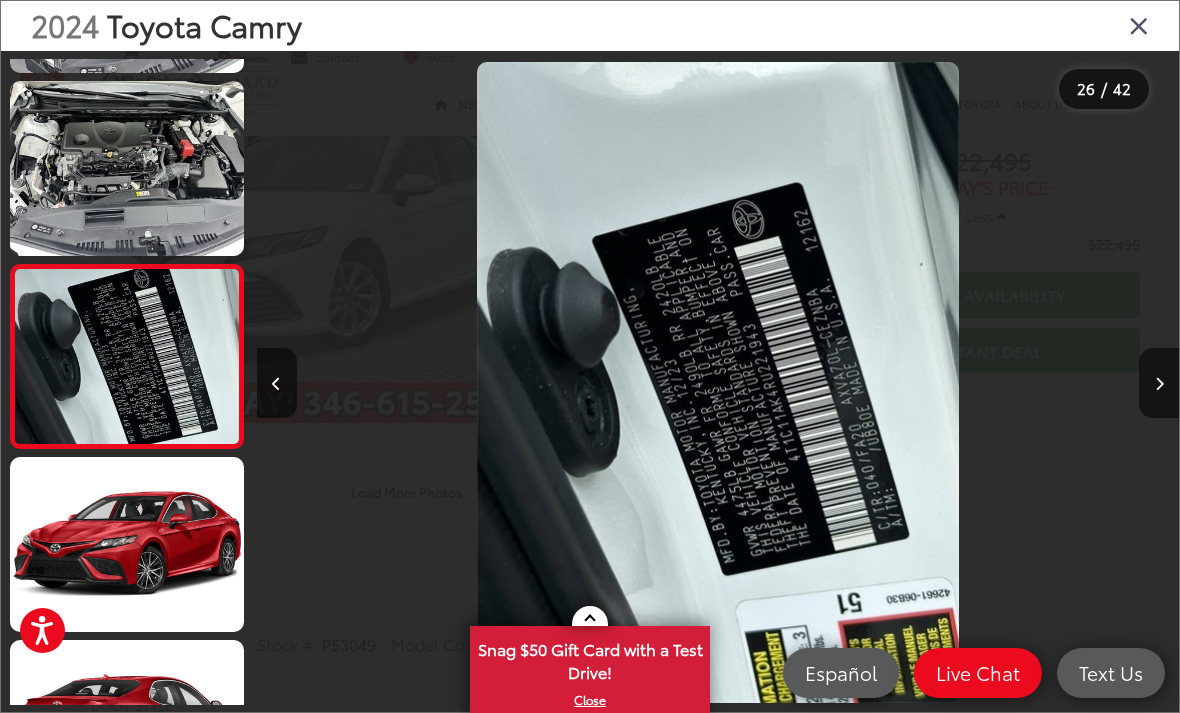 click at bounding box center [1159, 383] 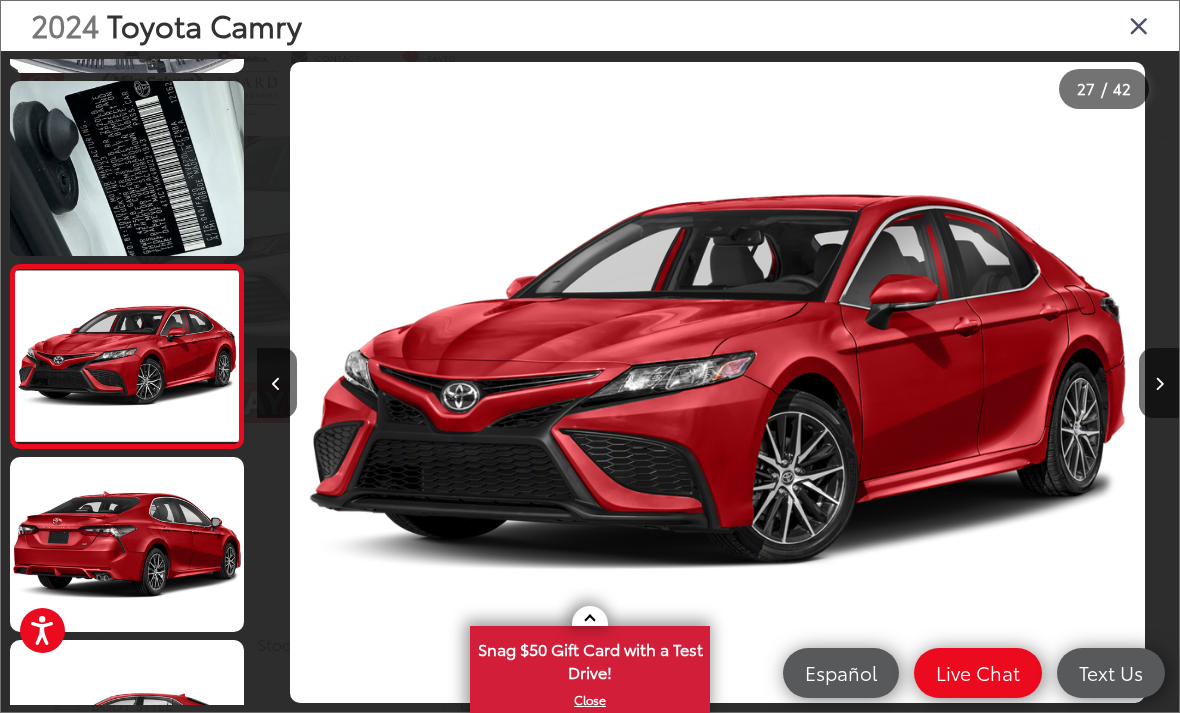 click at bounding box center [1159, 383] 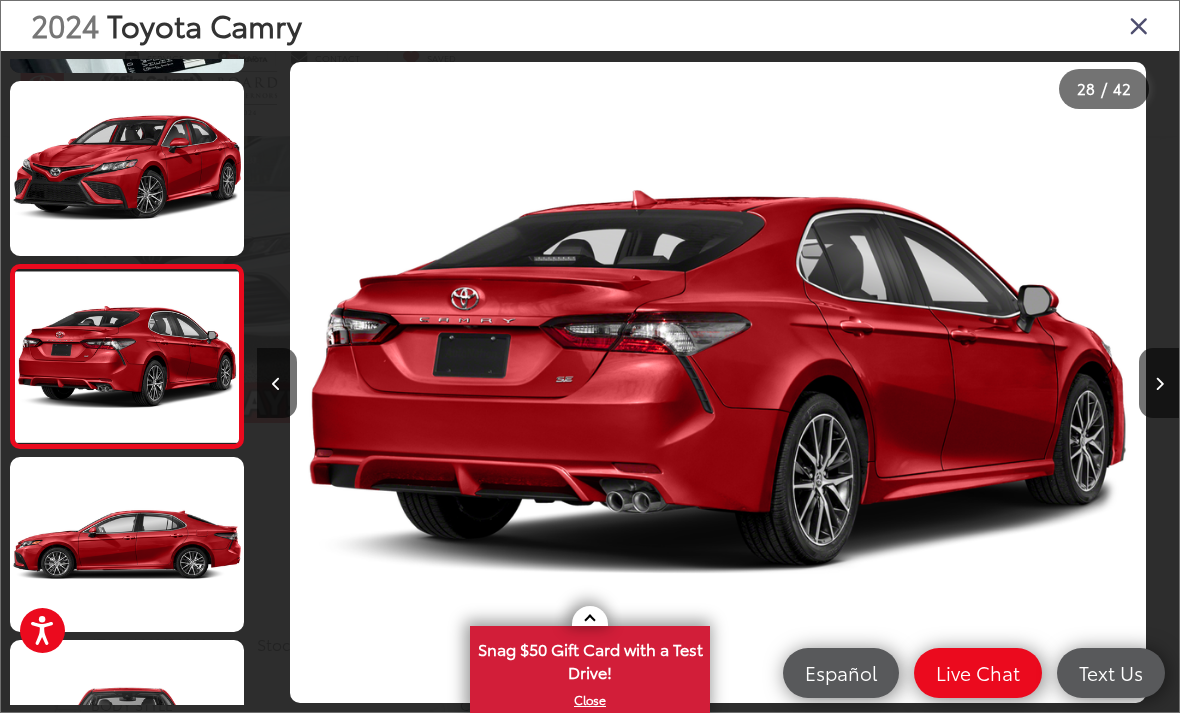 click at bounding box center [1159, 383] 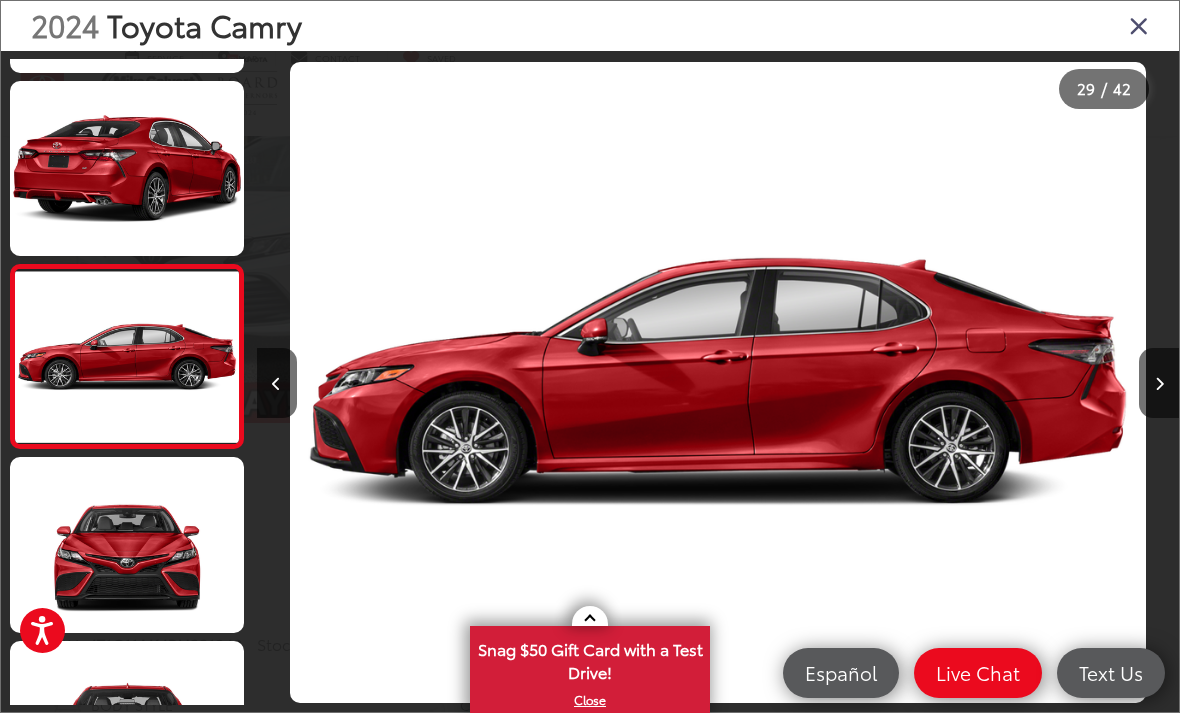click at bounding box center (1159, 383) 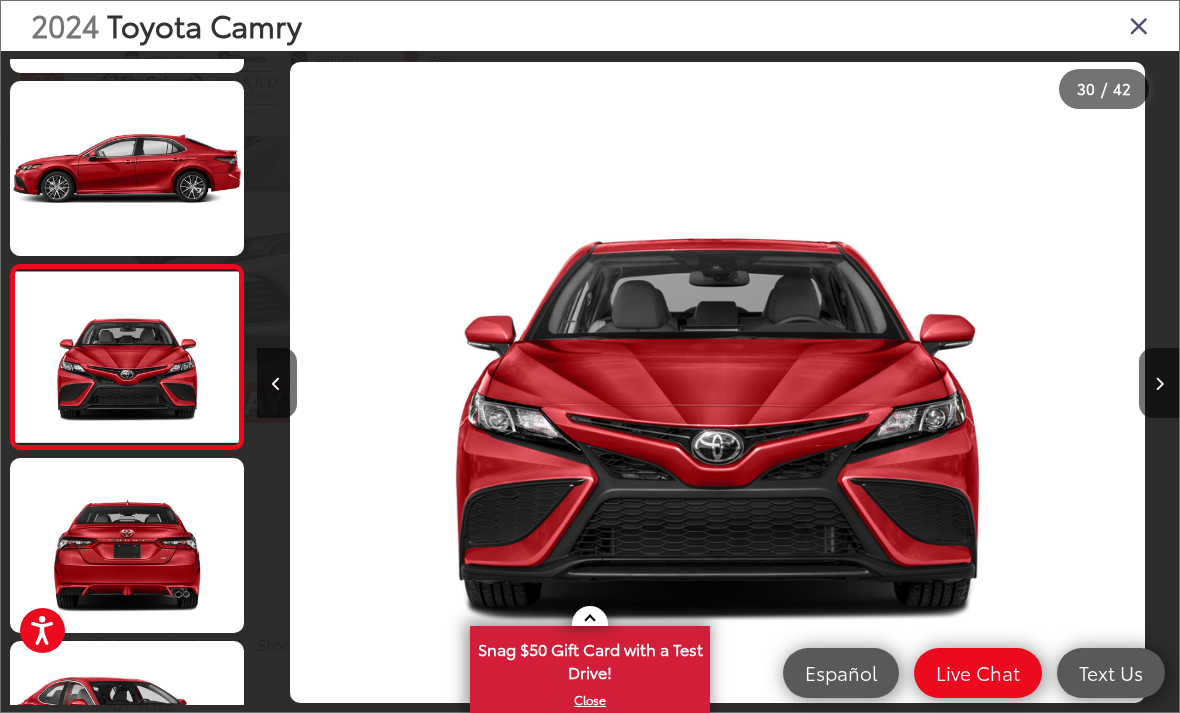 click at bounding box center (1159, 383) 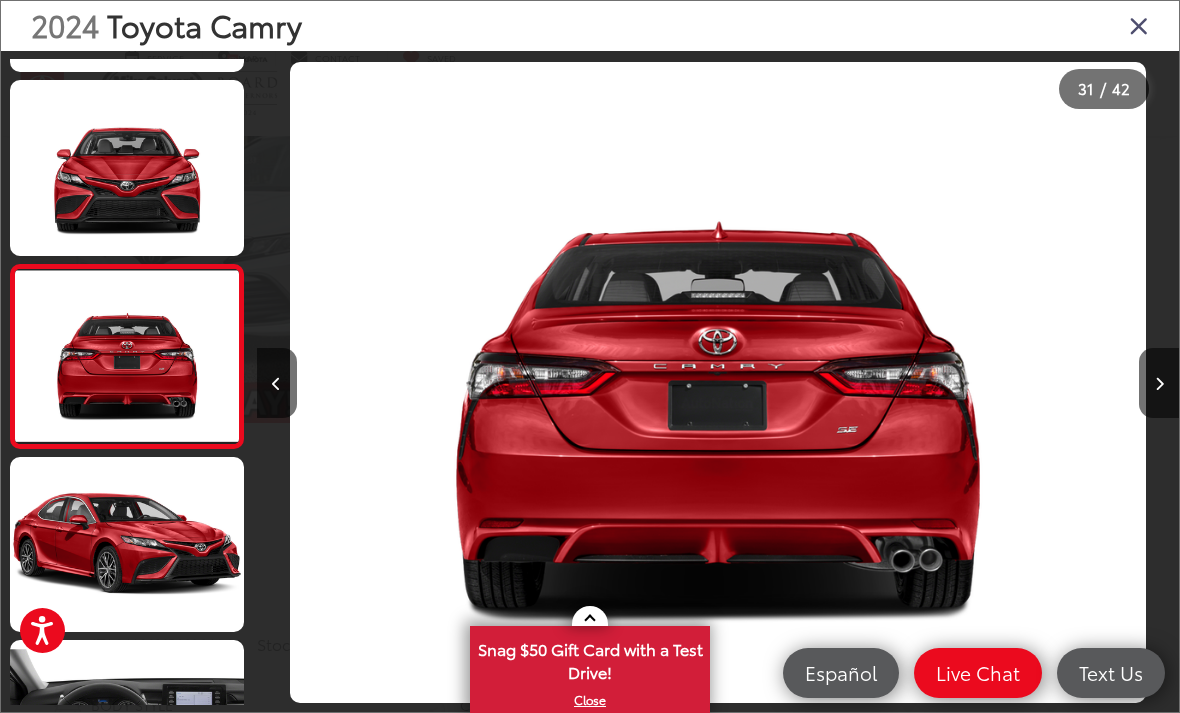 click at bounding box center (1159, 383) 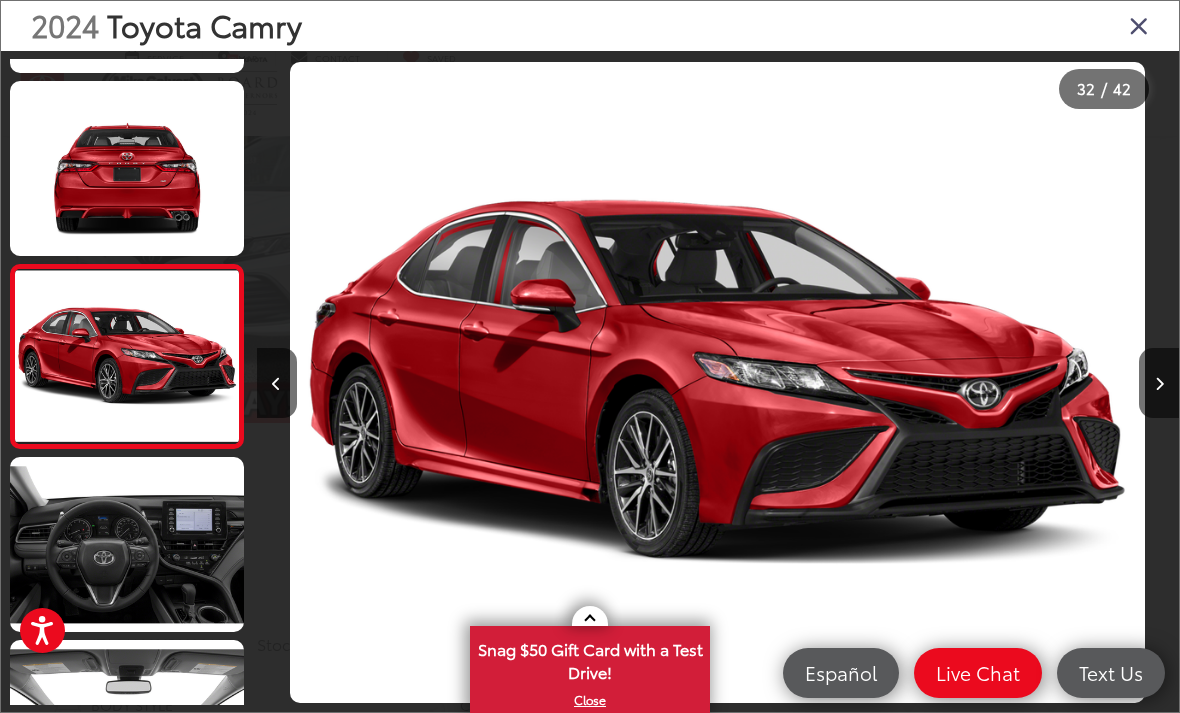 click at bounding box center [1159, 383] 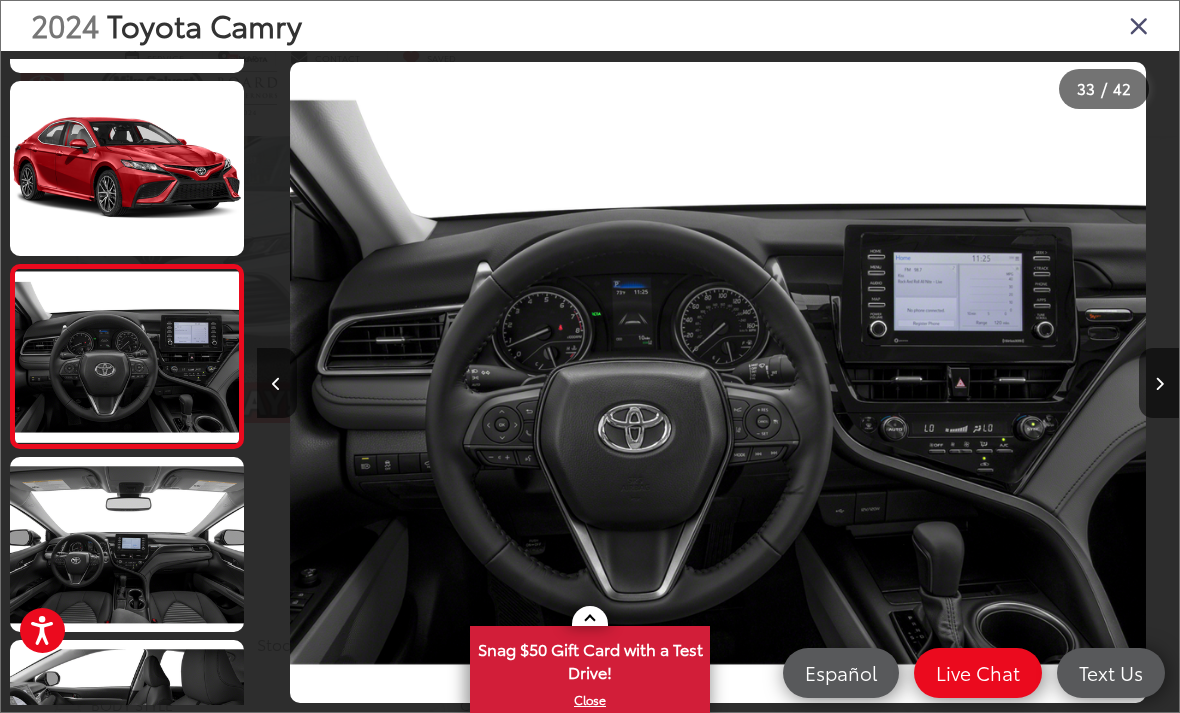 click at bounding box center (1159, 383) 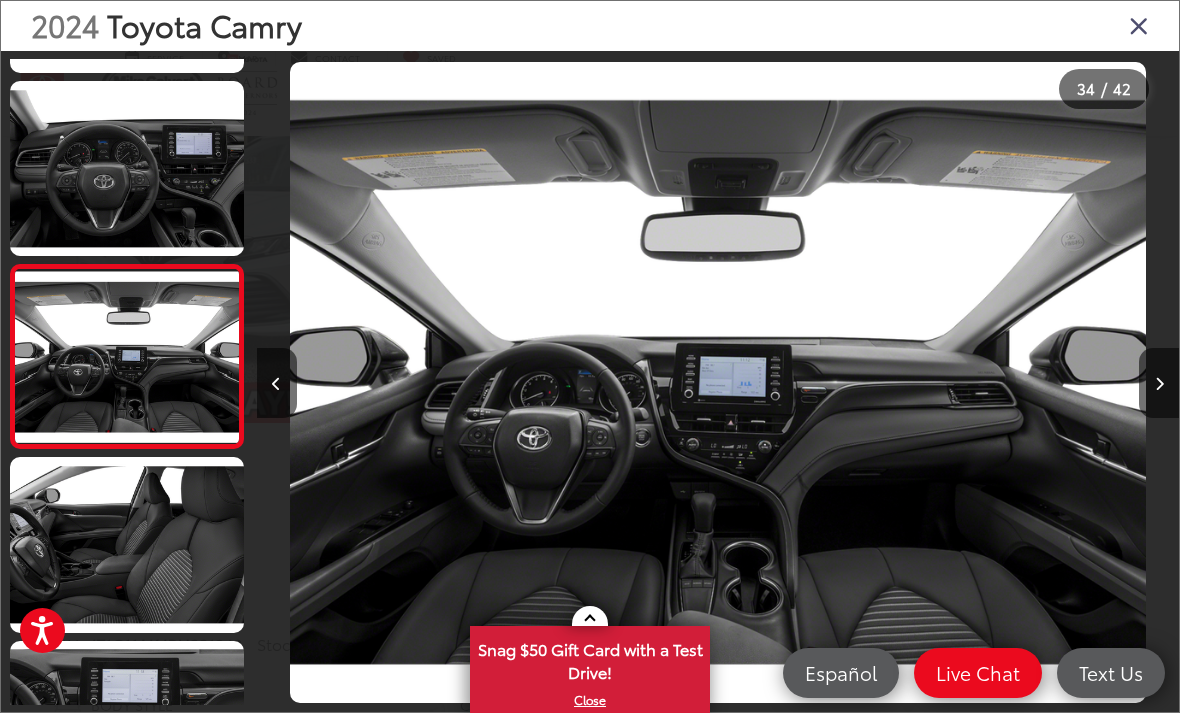 click at bounding box center (1159, 383) 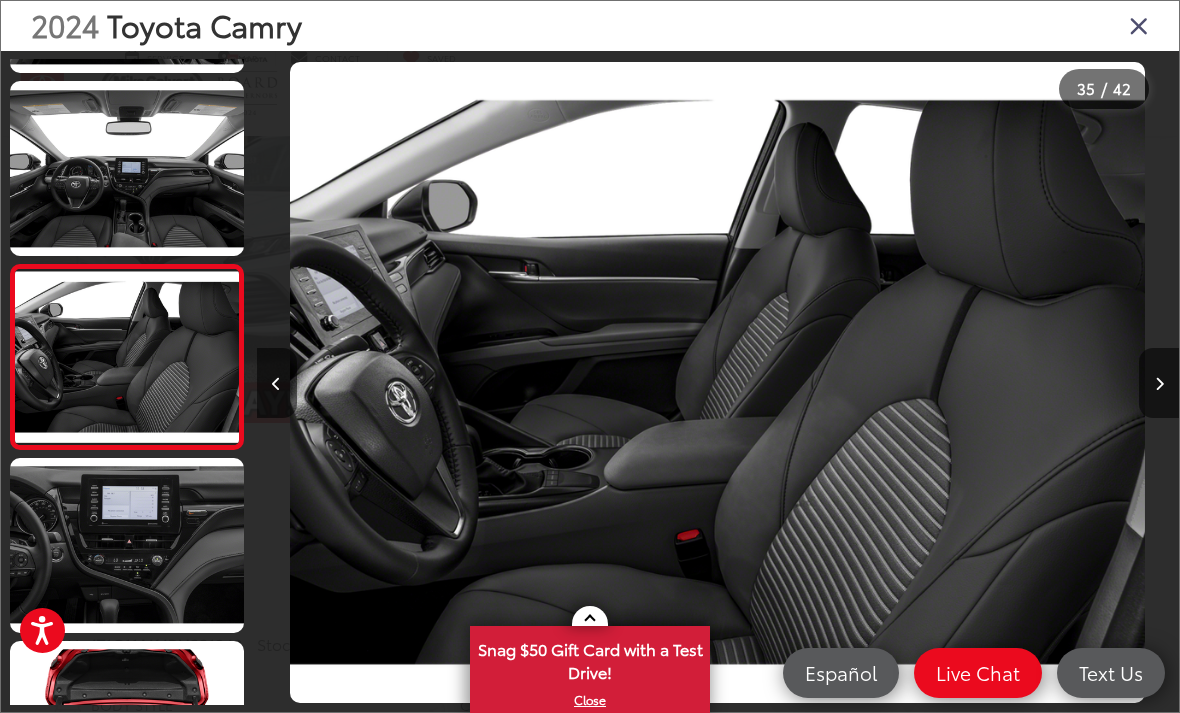 click at bounding box center (1159, 383) 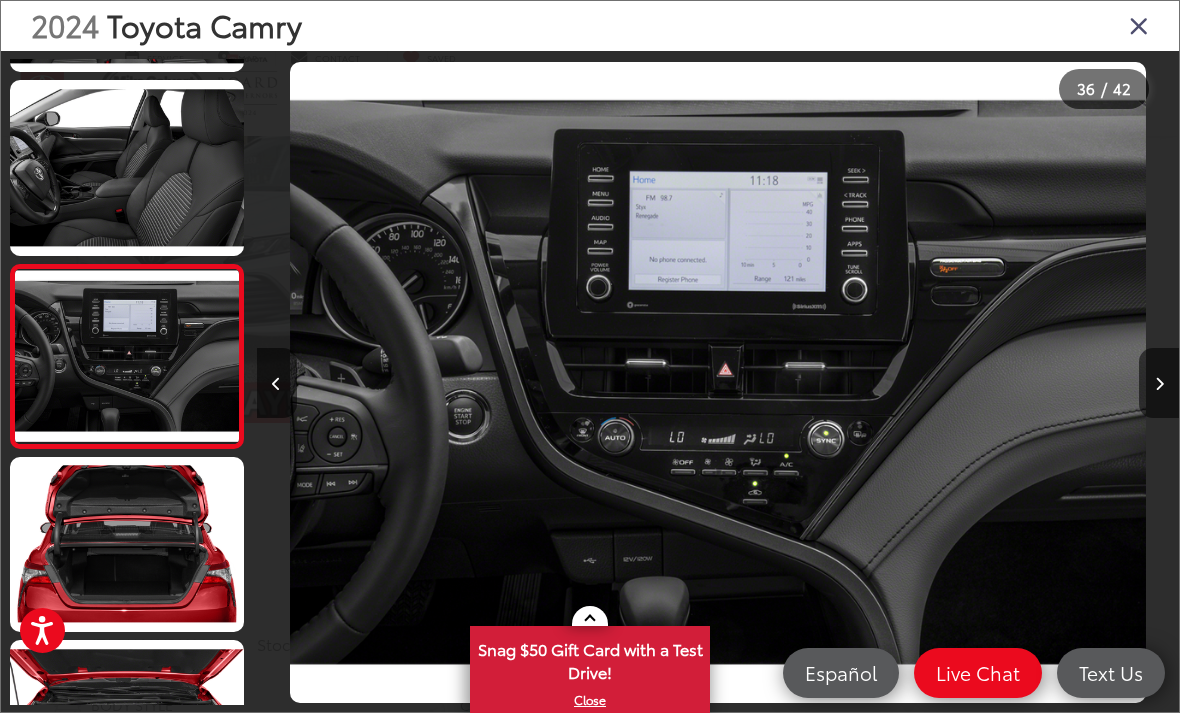 click at bounding box center [1159, 383] 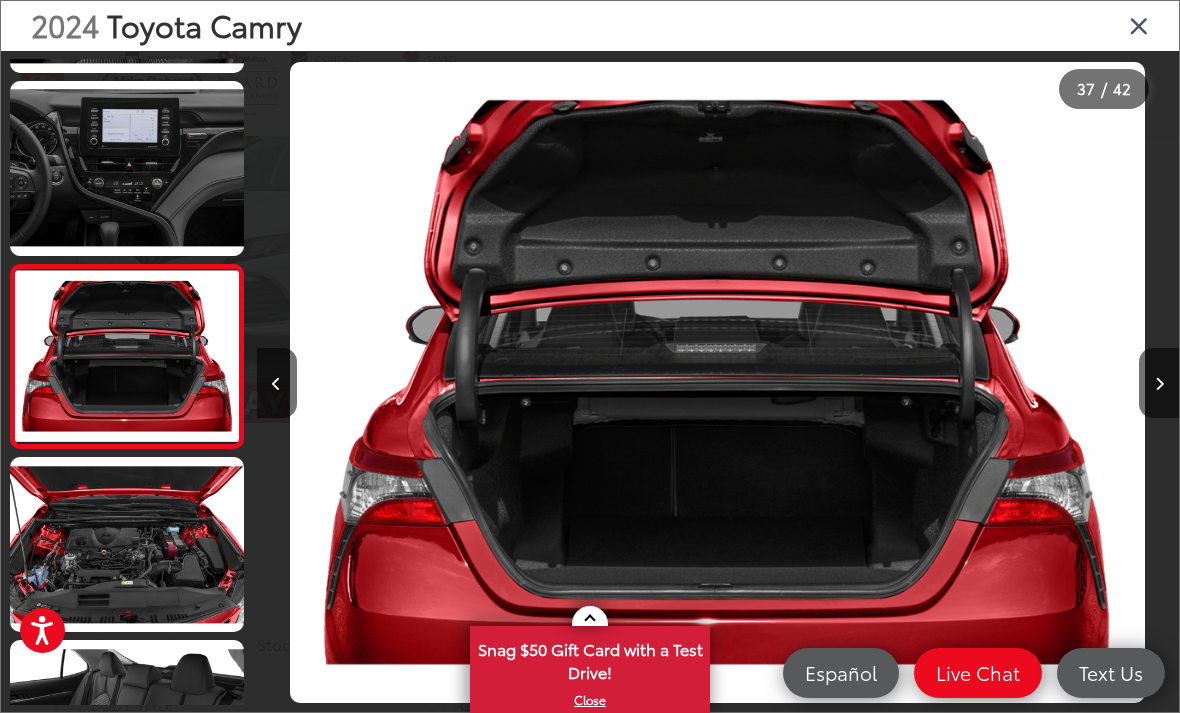 click at bounding box center (1159, 383) 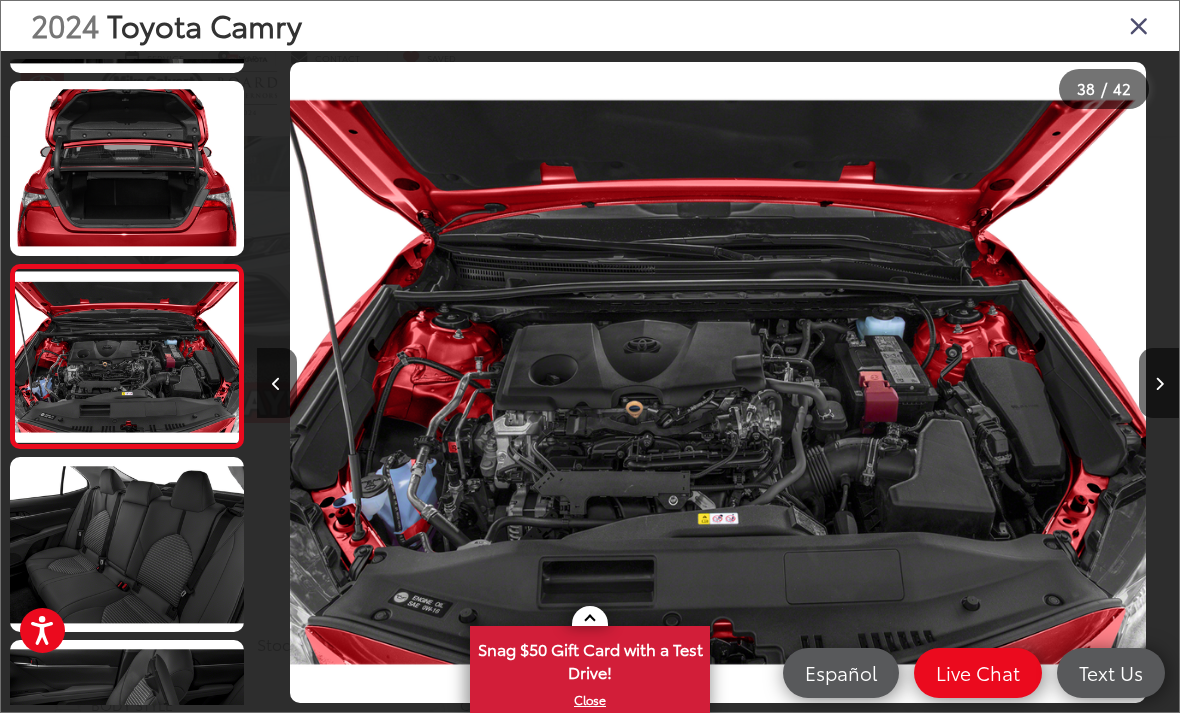click at bounding box center [1159, 383] 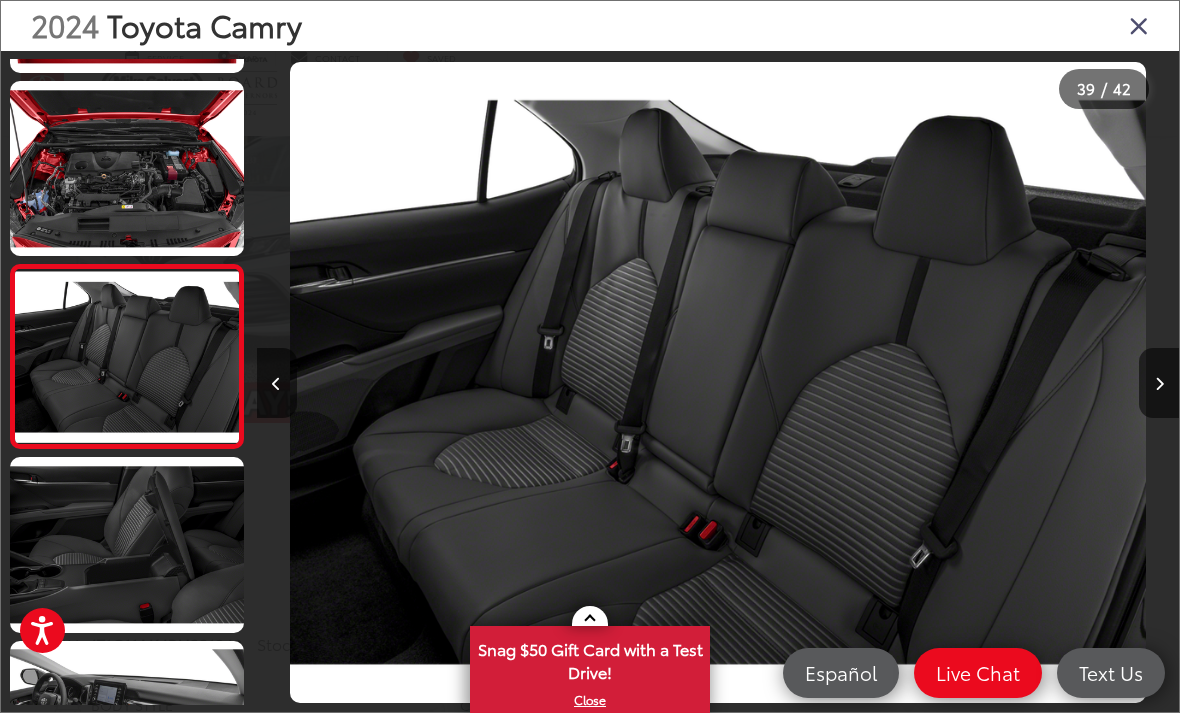click at bounding box center [1159, 383] 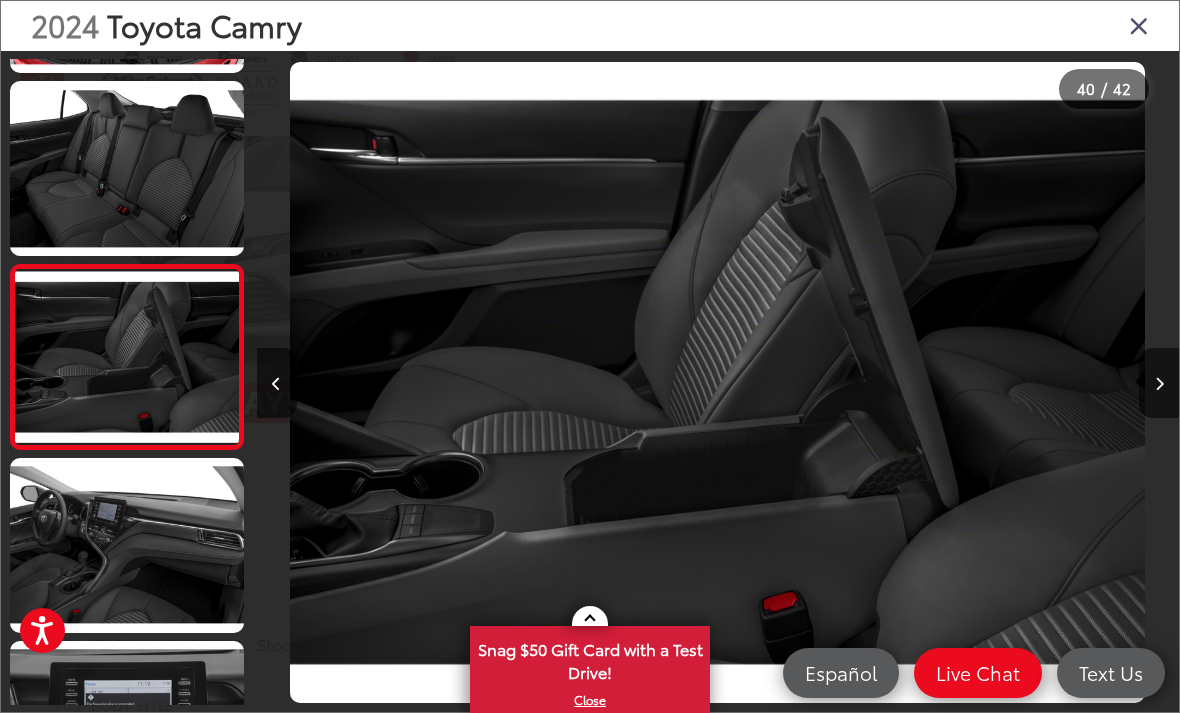 click at bounding box center [1159, 383] 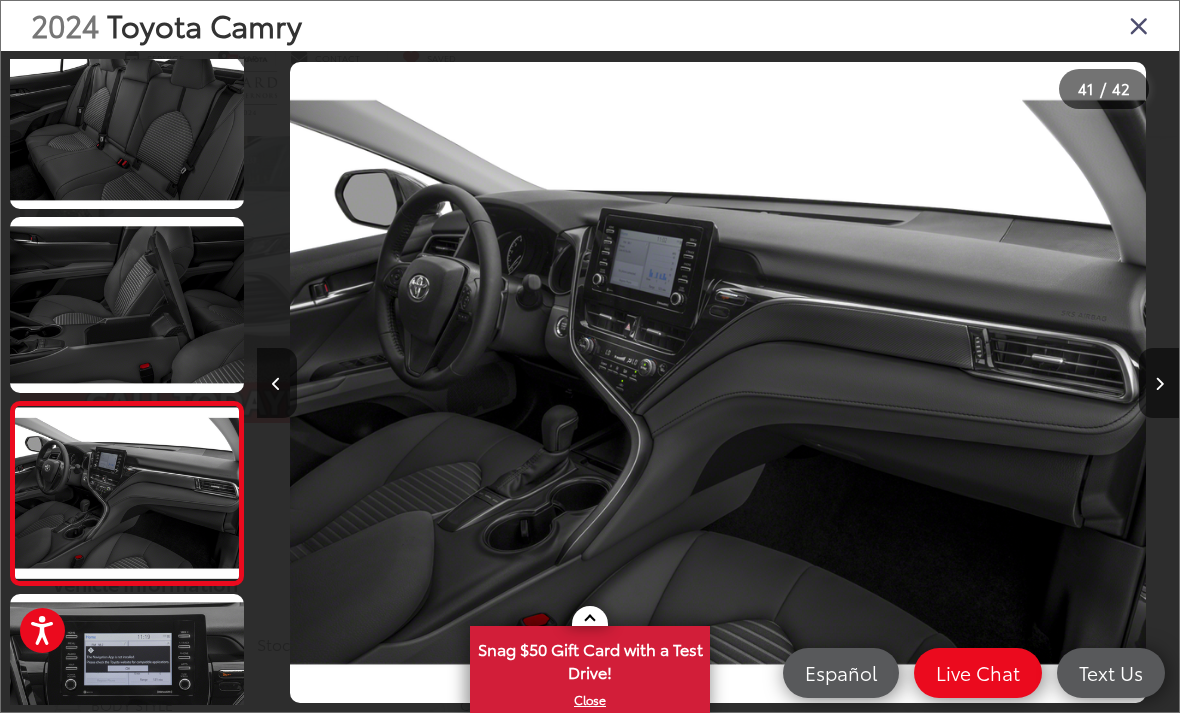click at bounding box center (1159, 383) 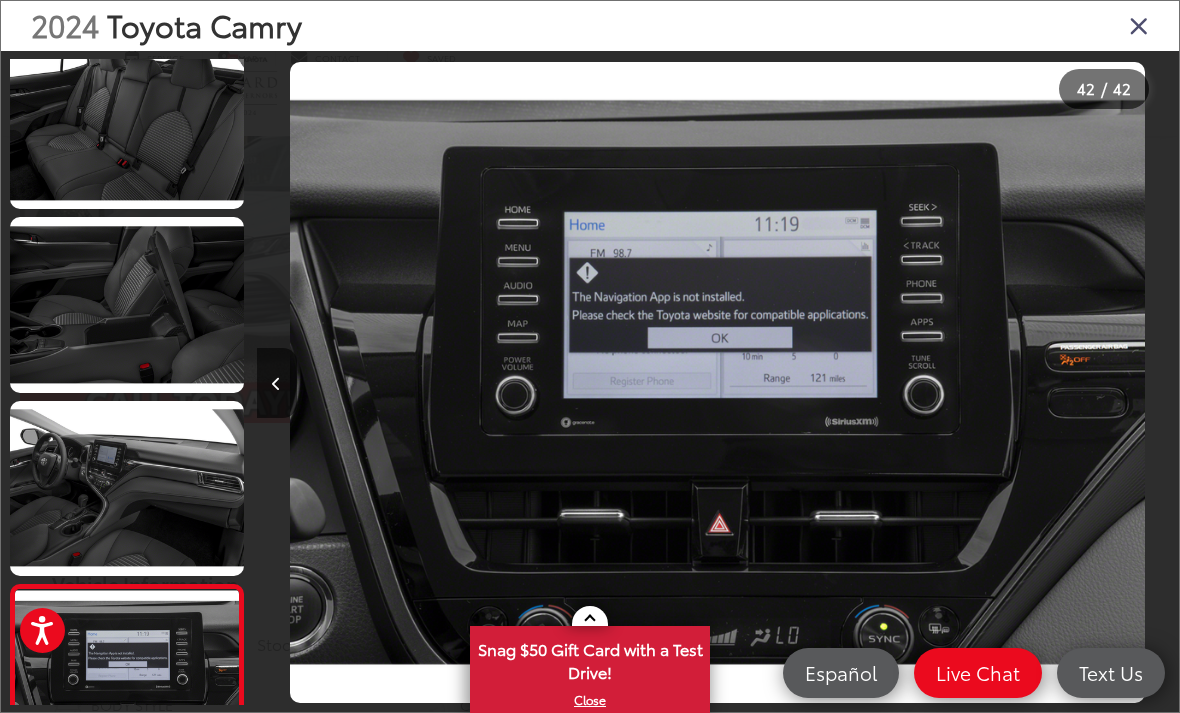 click at bounding box center (1063, 382) 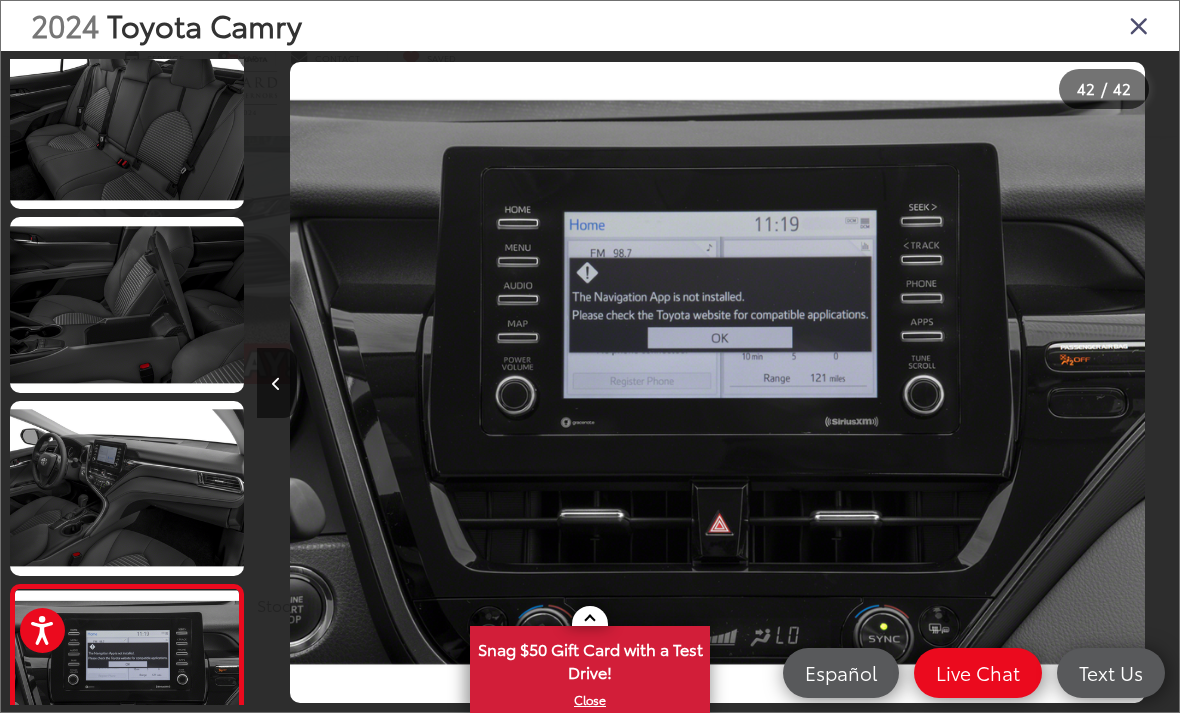 click at bounding box center (1139, 25) 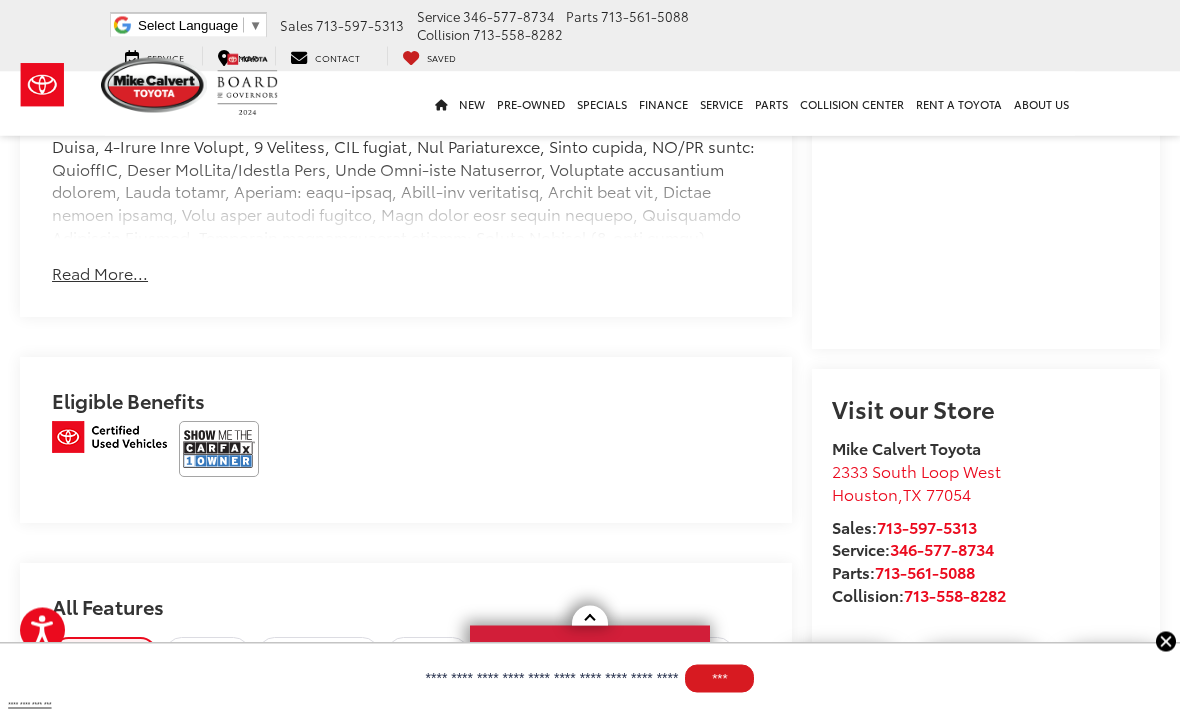 scroll, scrollTop: 1789, scrollLeft: 0, axis: vertical 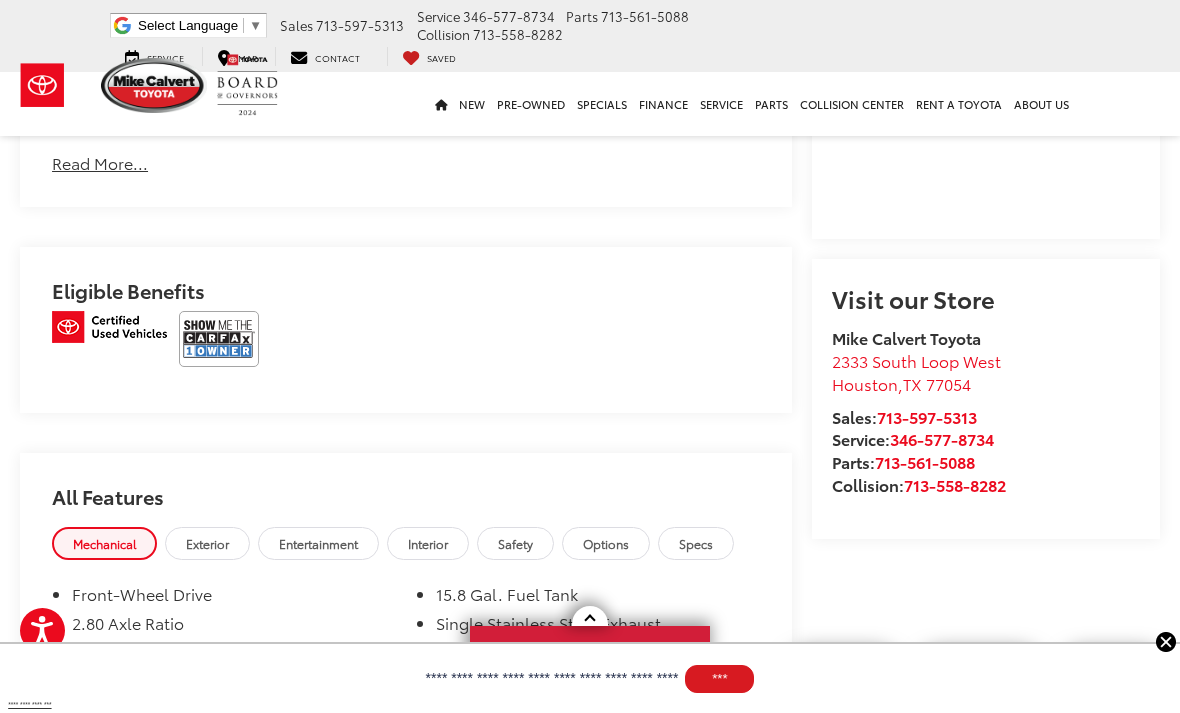 click at bounding box center [832, 213] 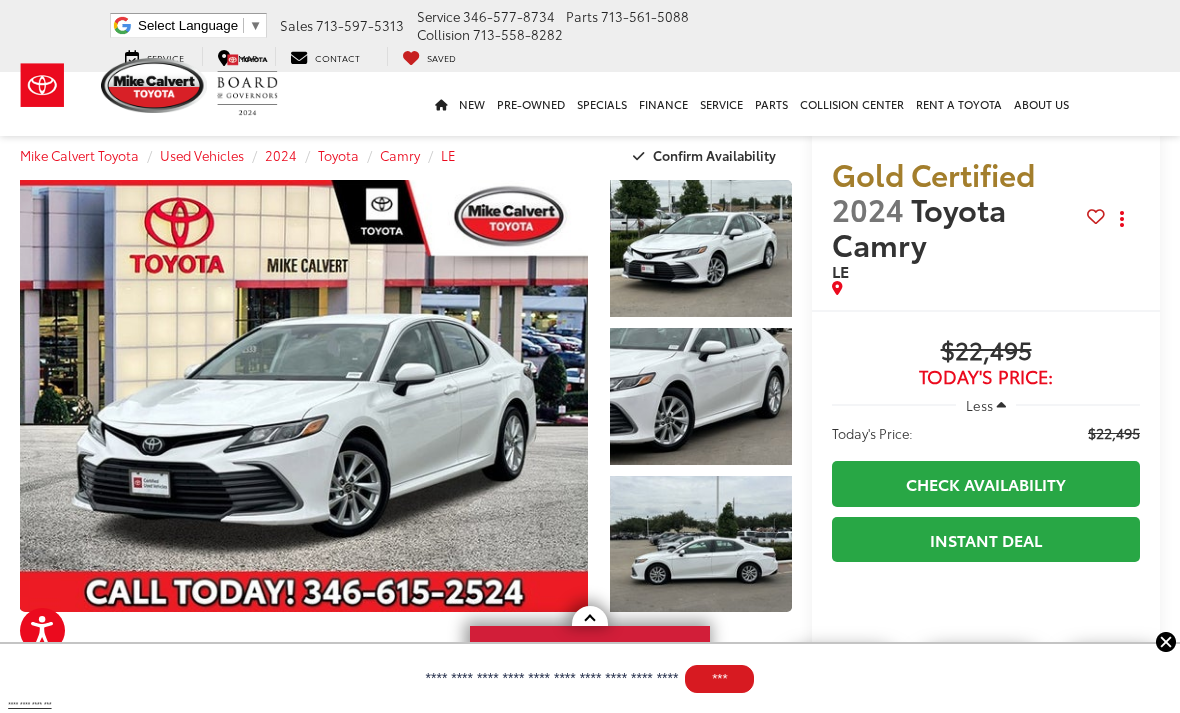 scroll, scrollTop: 3, scrollLeft: 0, axis: vertical 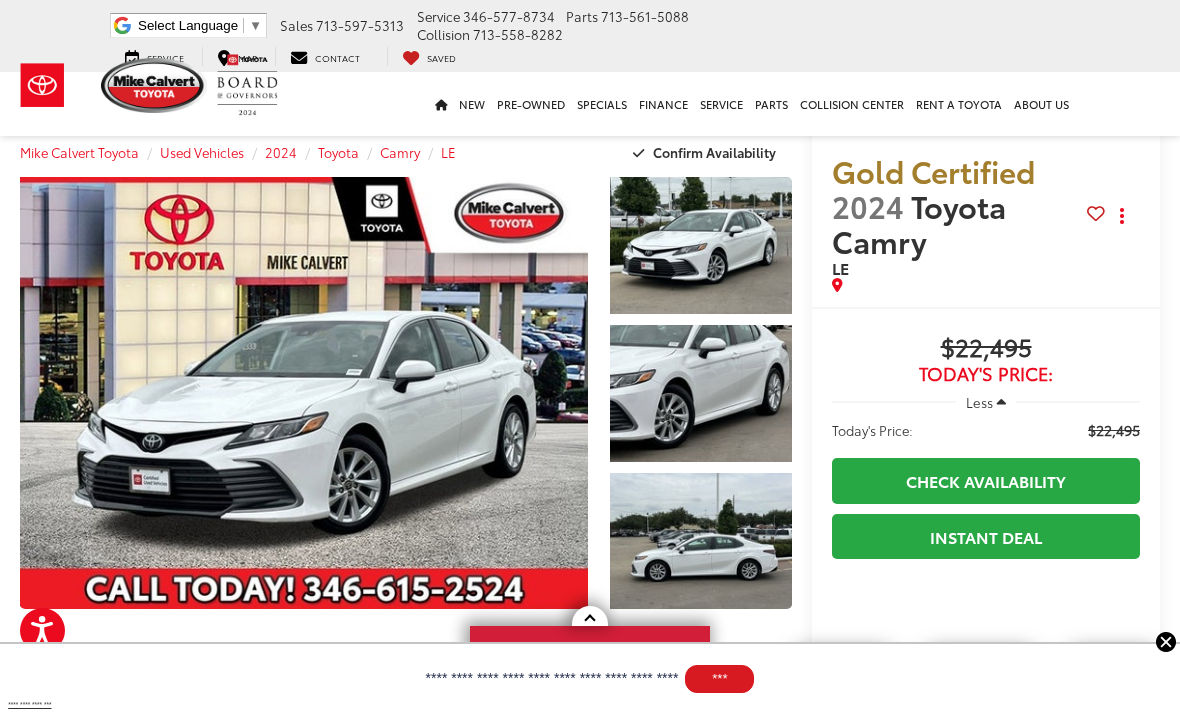 click at bounding box center (1166, 642) 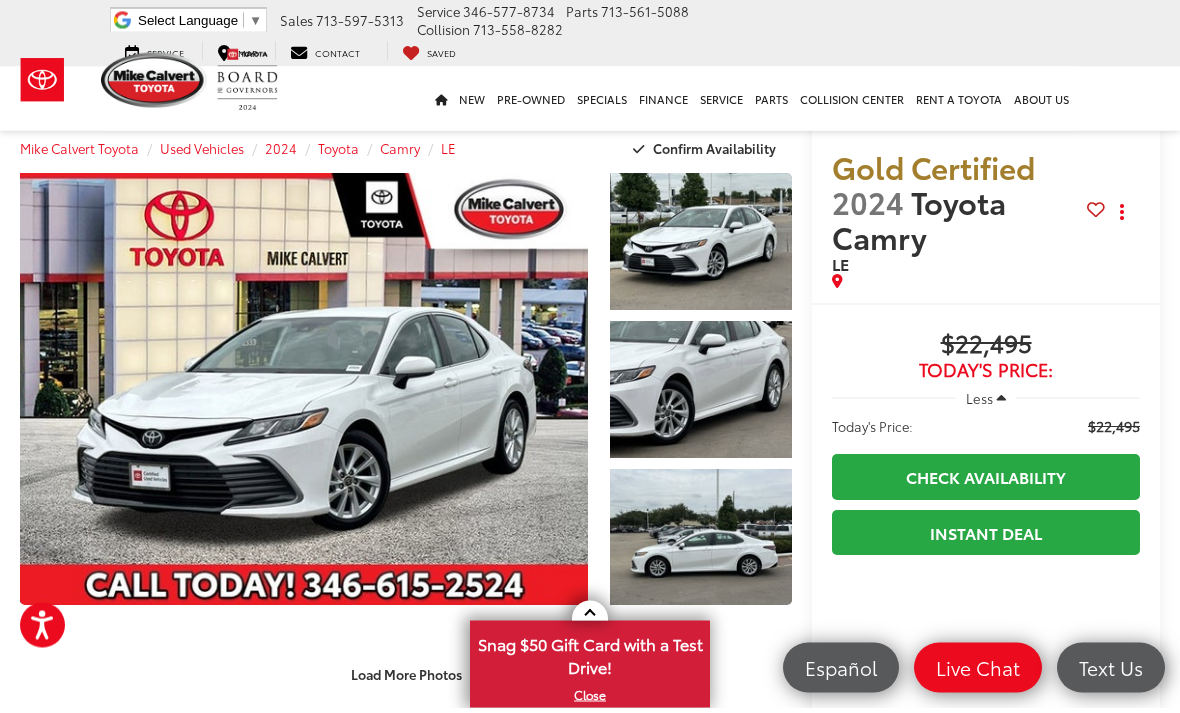 scroll, scrollTop: 0, scrollLeft: 0, axis: both 